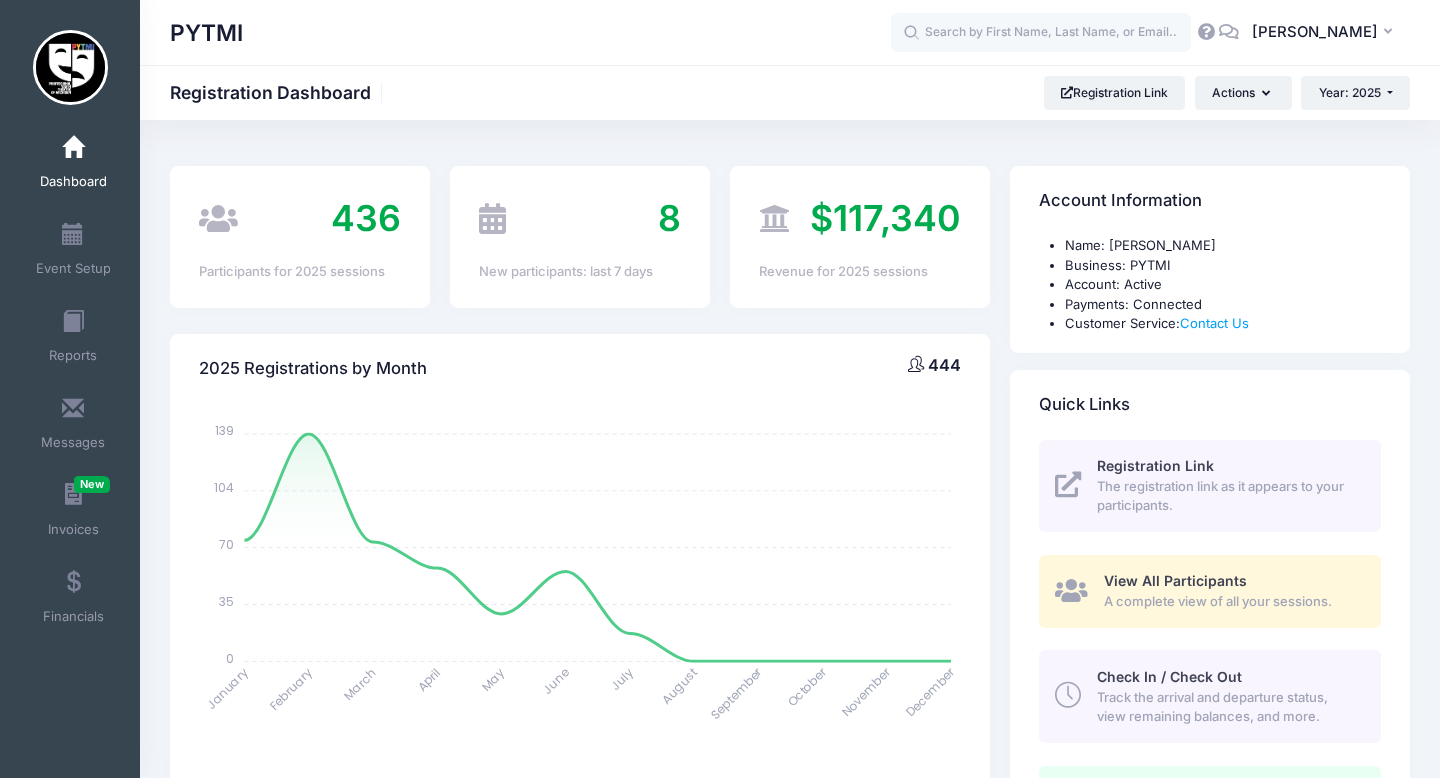 select 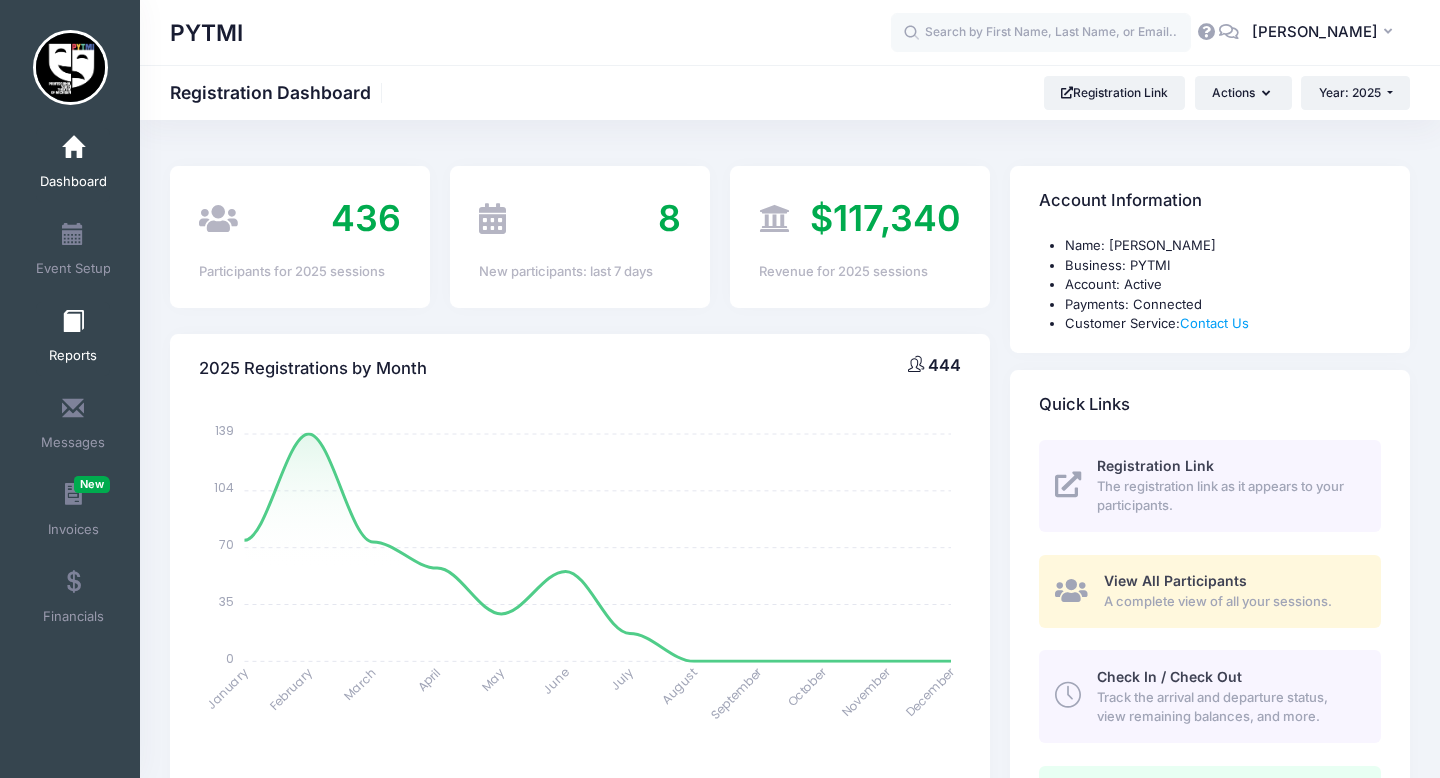 click at bounding box center (73, 322) 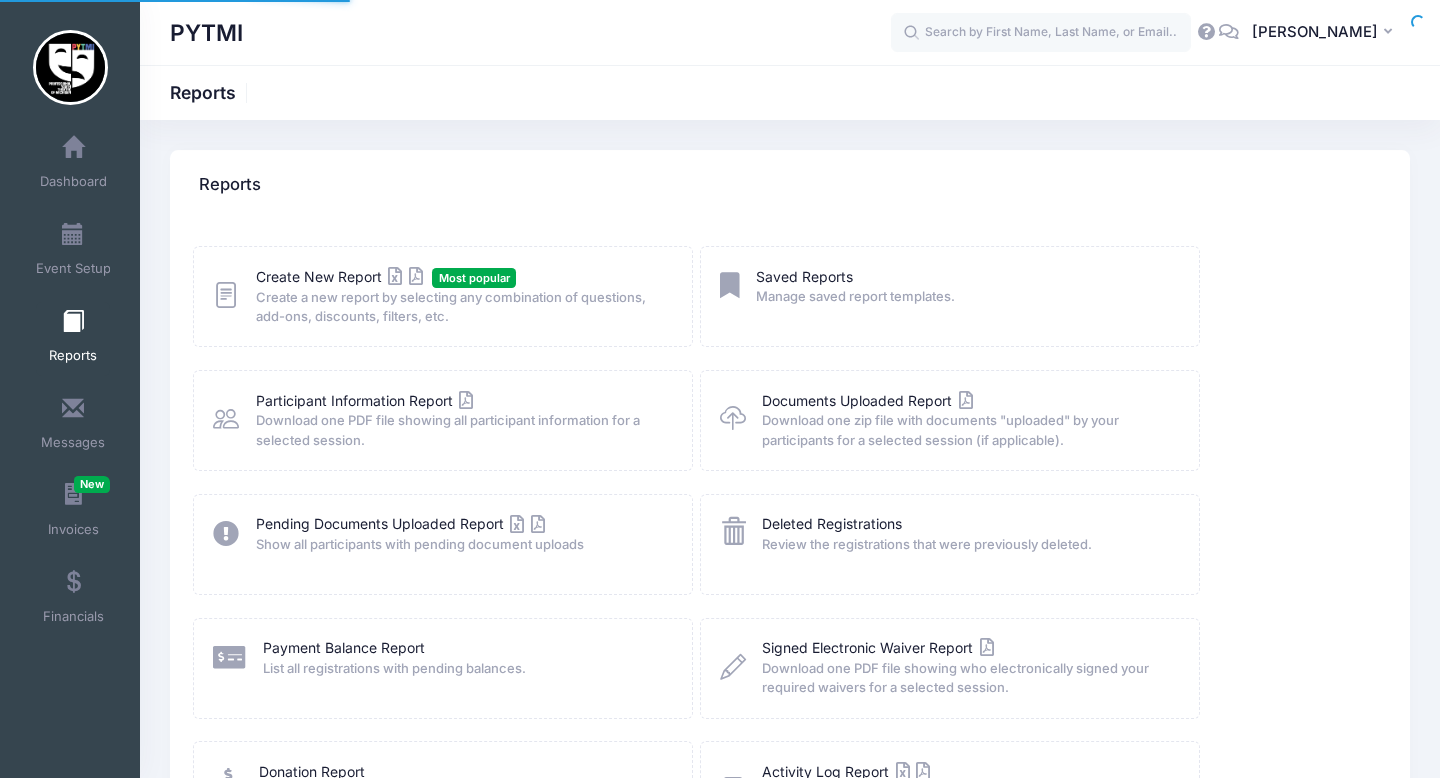 scroll, scrollTop: 0, scrollLeft: 0, axis: both 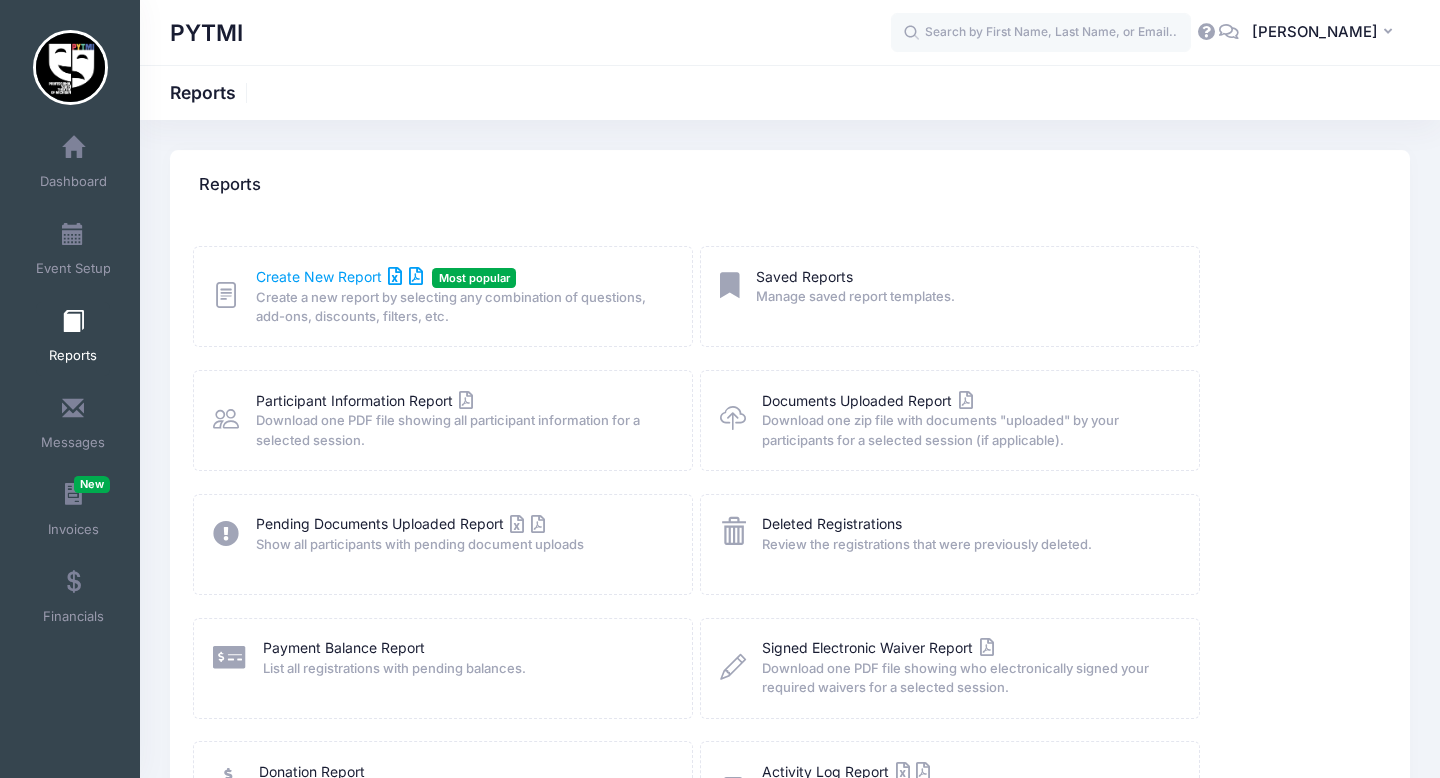 click on "Create New Report" at bounding box center [339, 276] 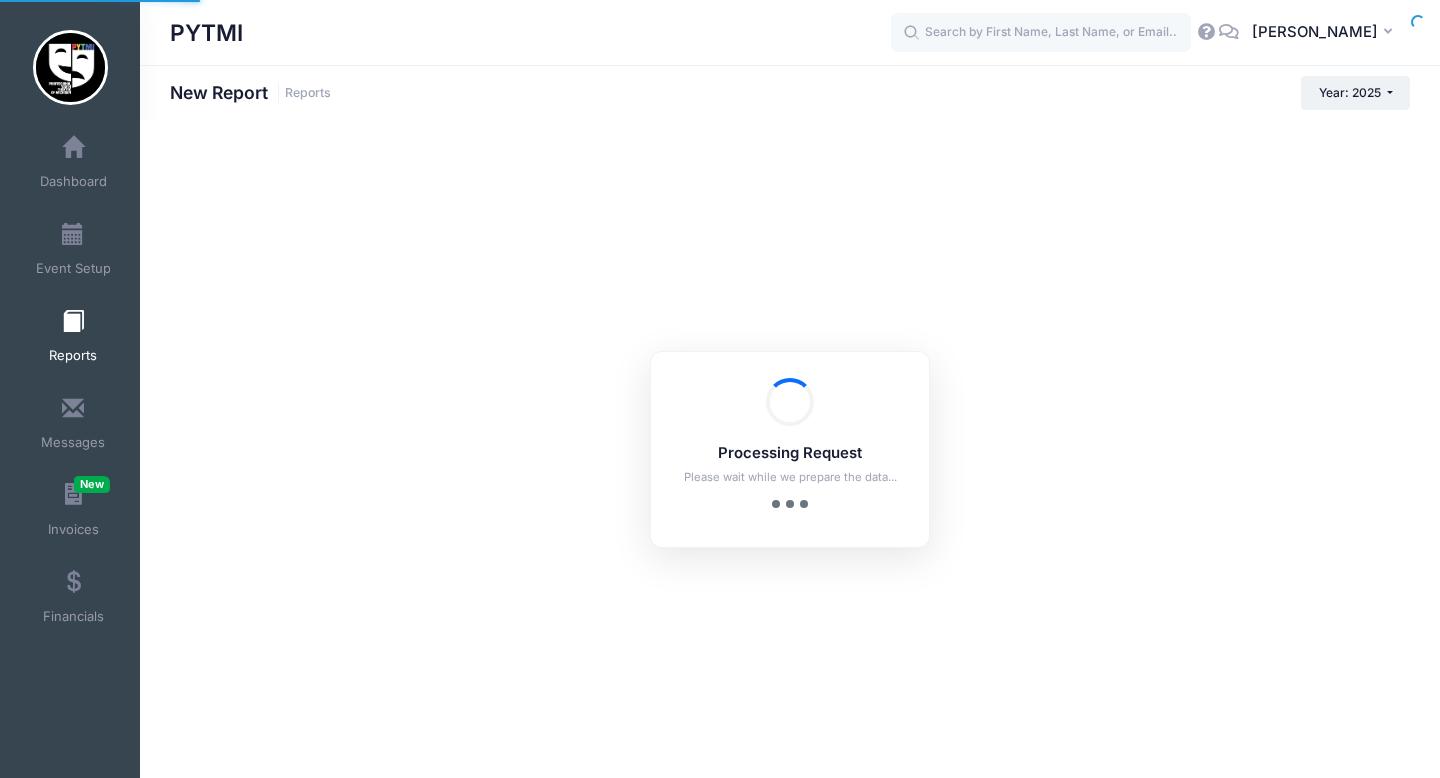 scroll, scrollTop: 0, scrollLeft: 0, axis: both 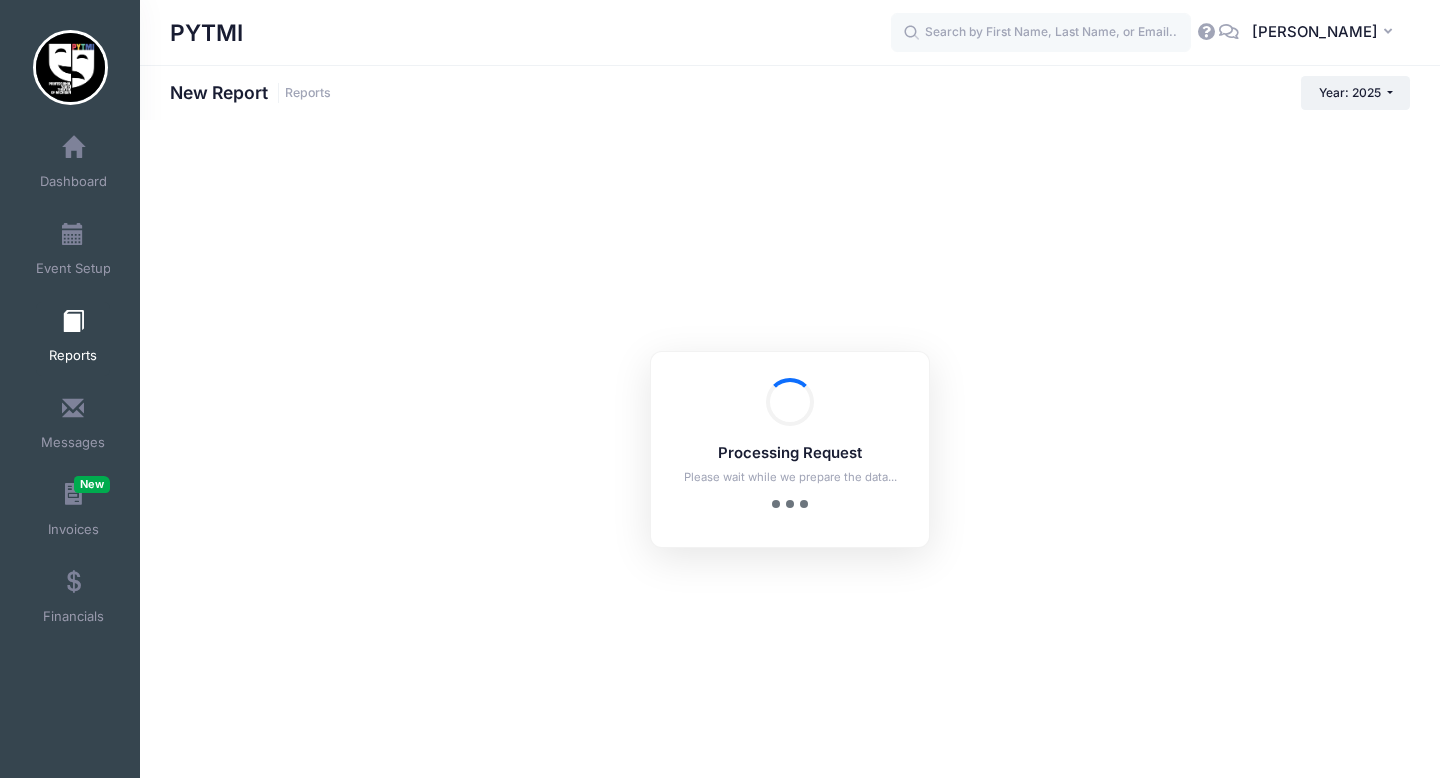 checkbox on "true" 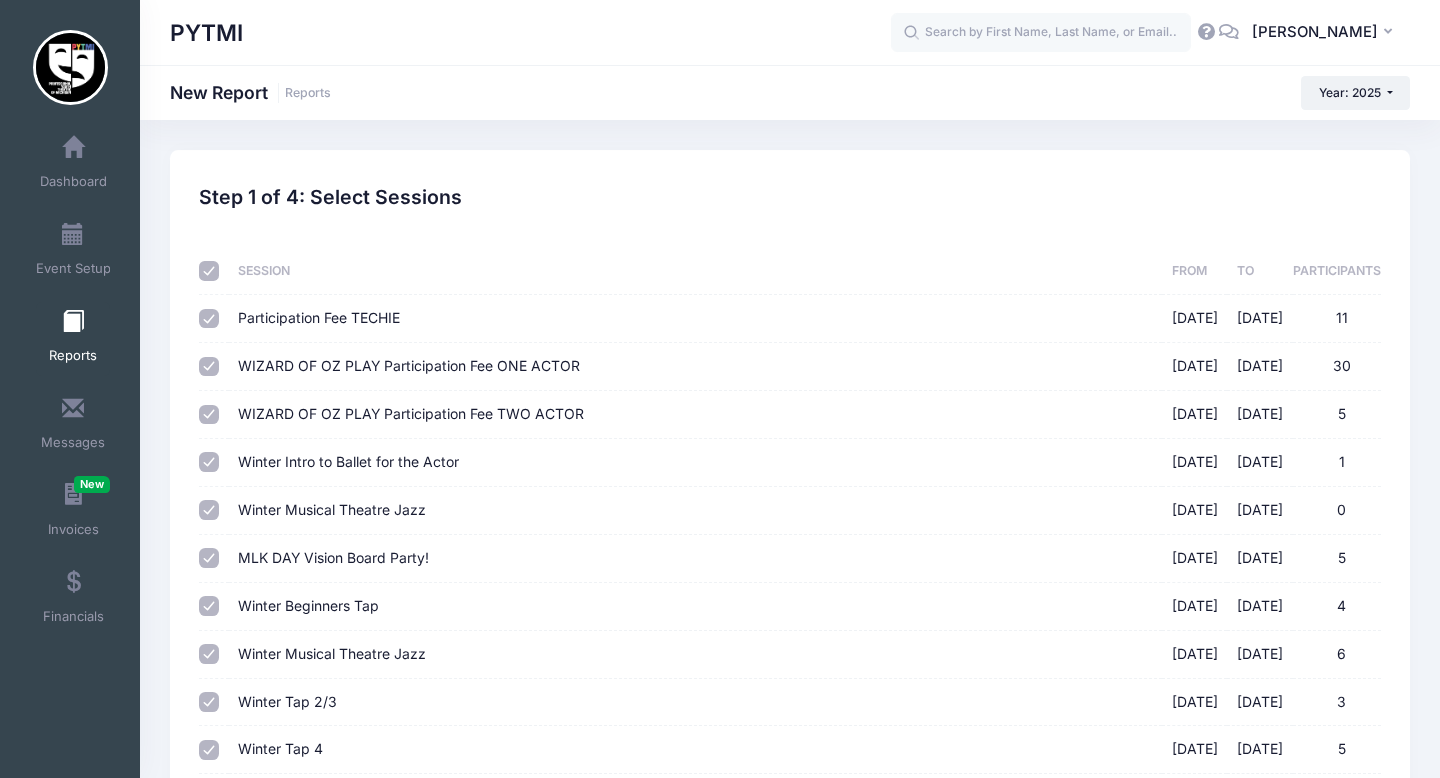 click at bounding box center (209, 271) 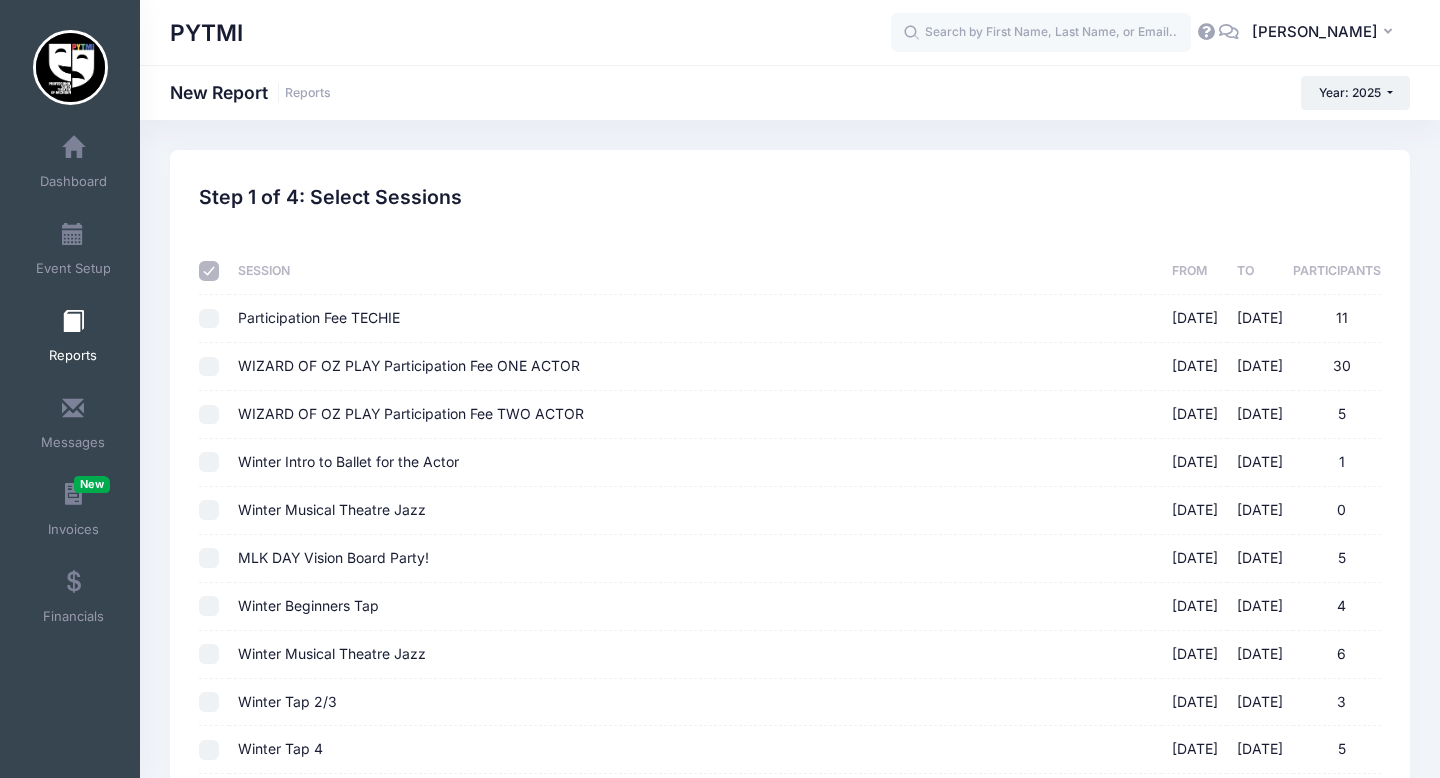 checkbox on "false" 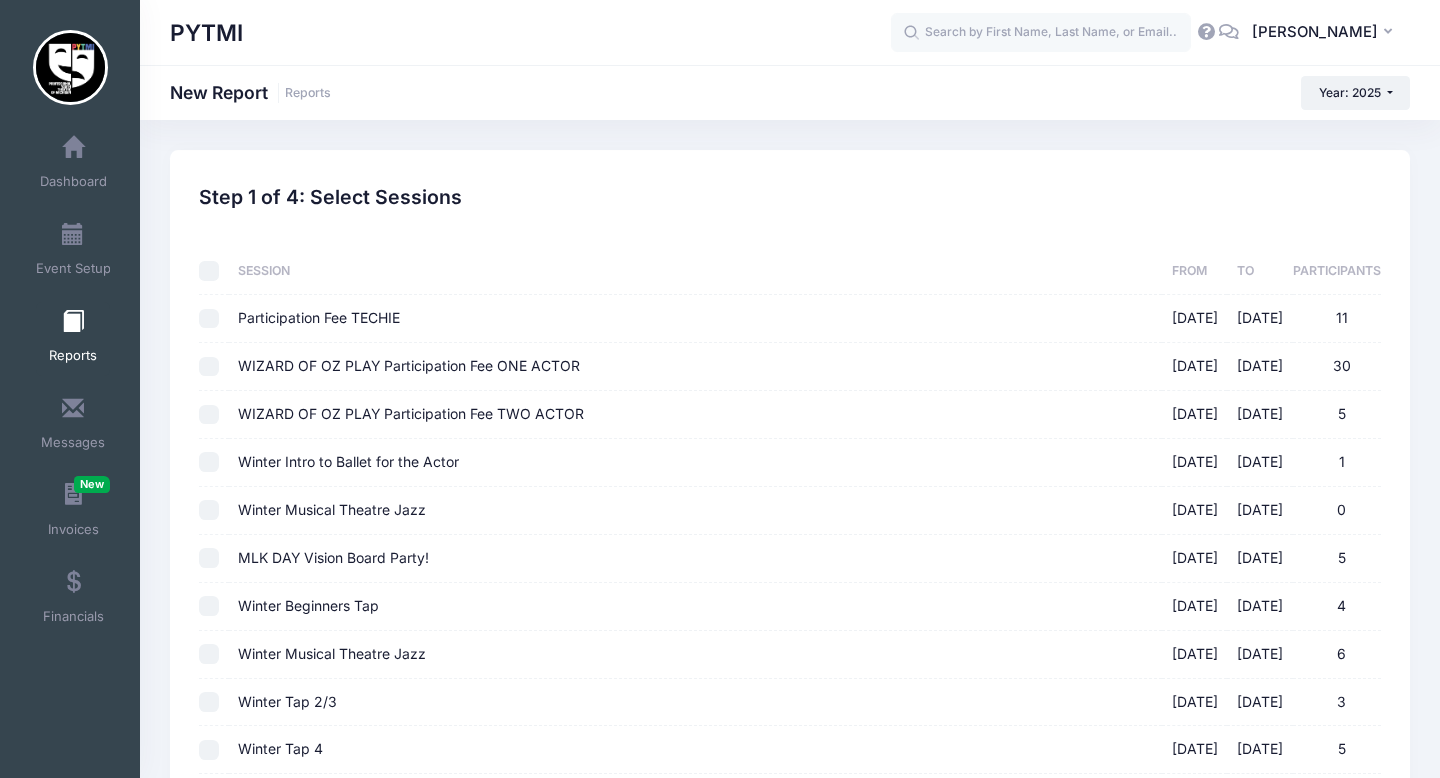 checkbox on "false" 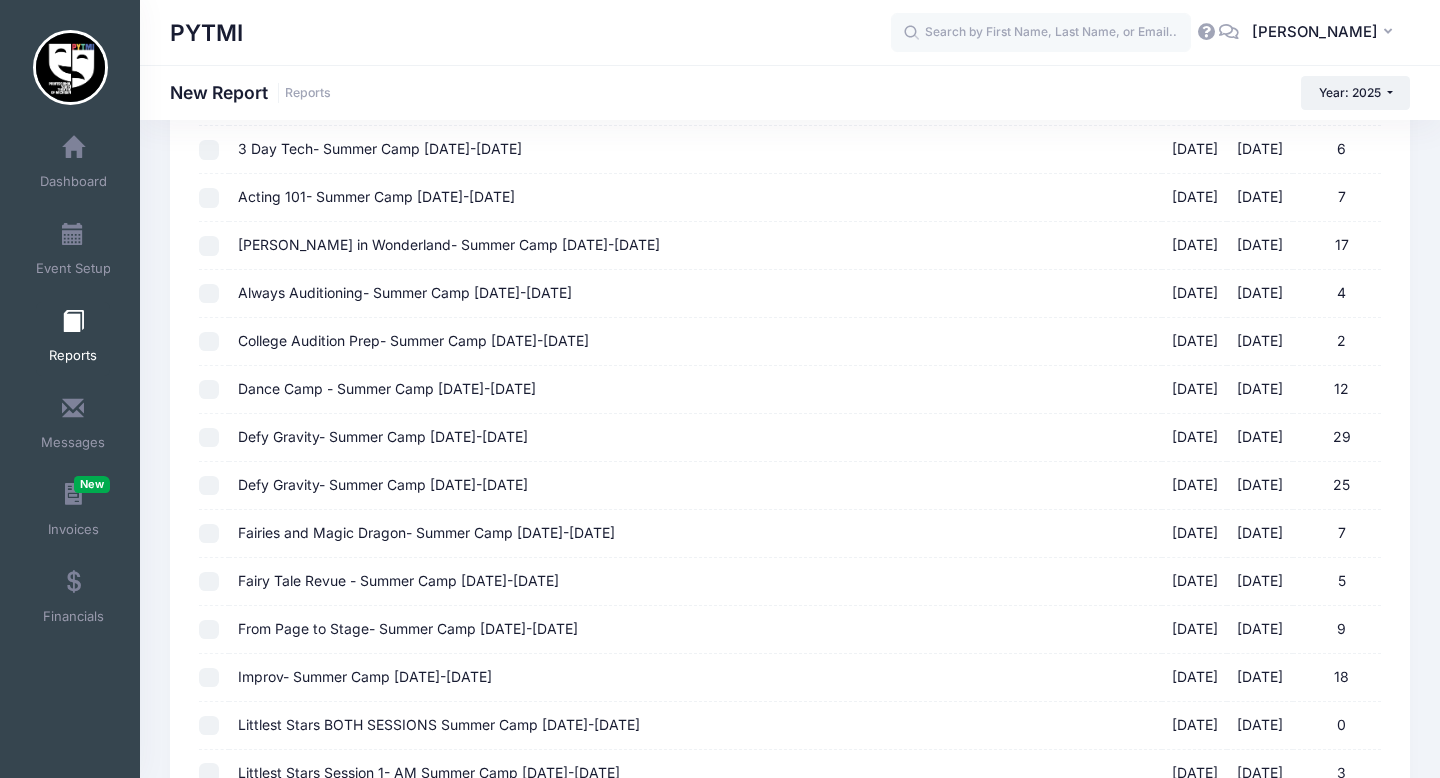 scroll, scrollTop: 699, scrollLeft: 0, axis: vertical 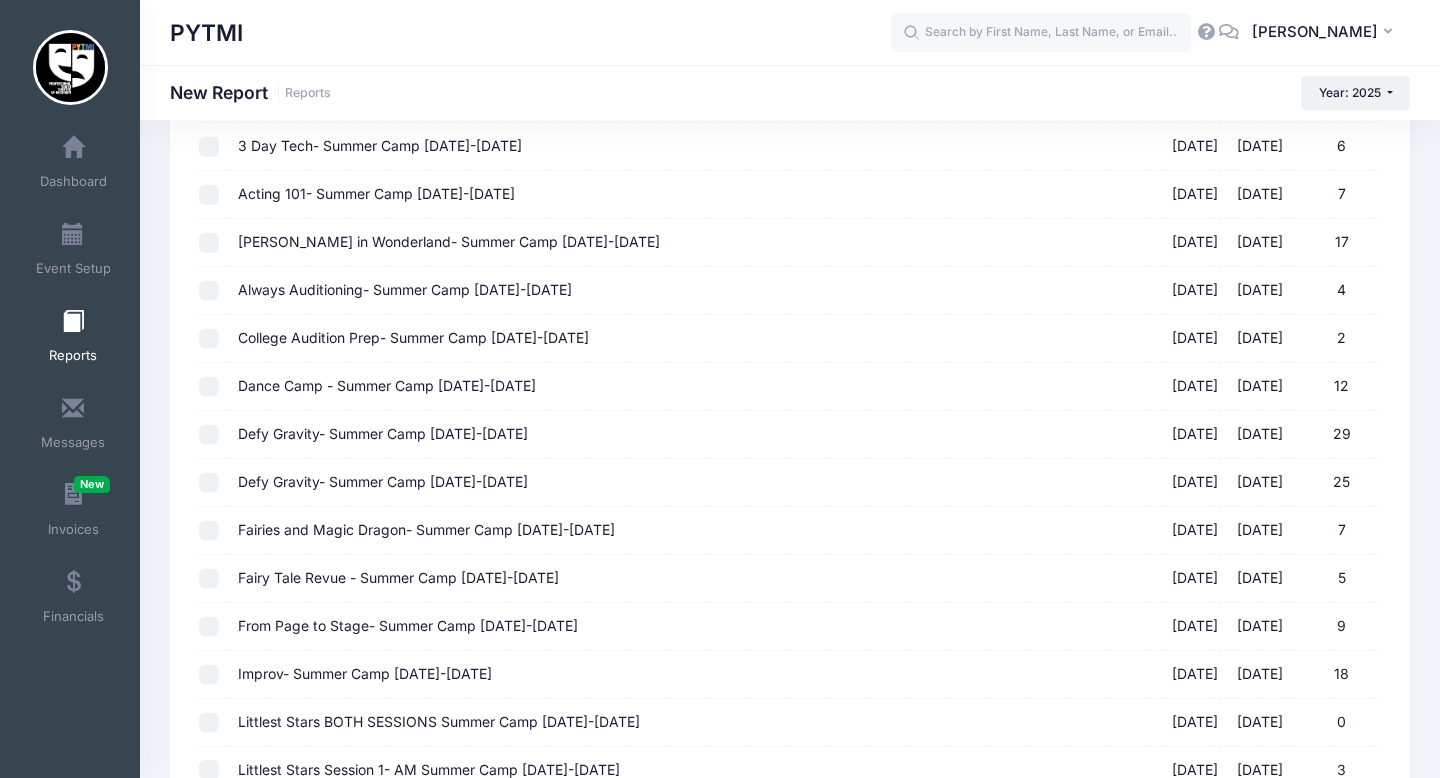 click on "Defy Gravity- Summer Camp [DATE]-[DATE] [DATE] - [DATE]  29" at bounding box center [209, 435] 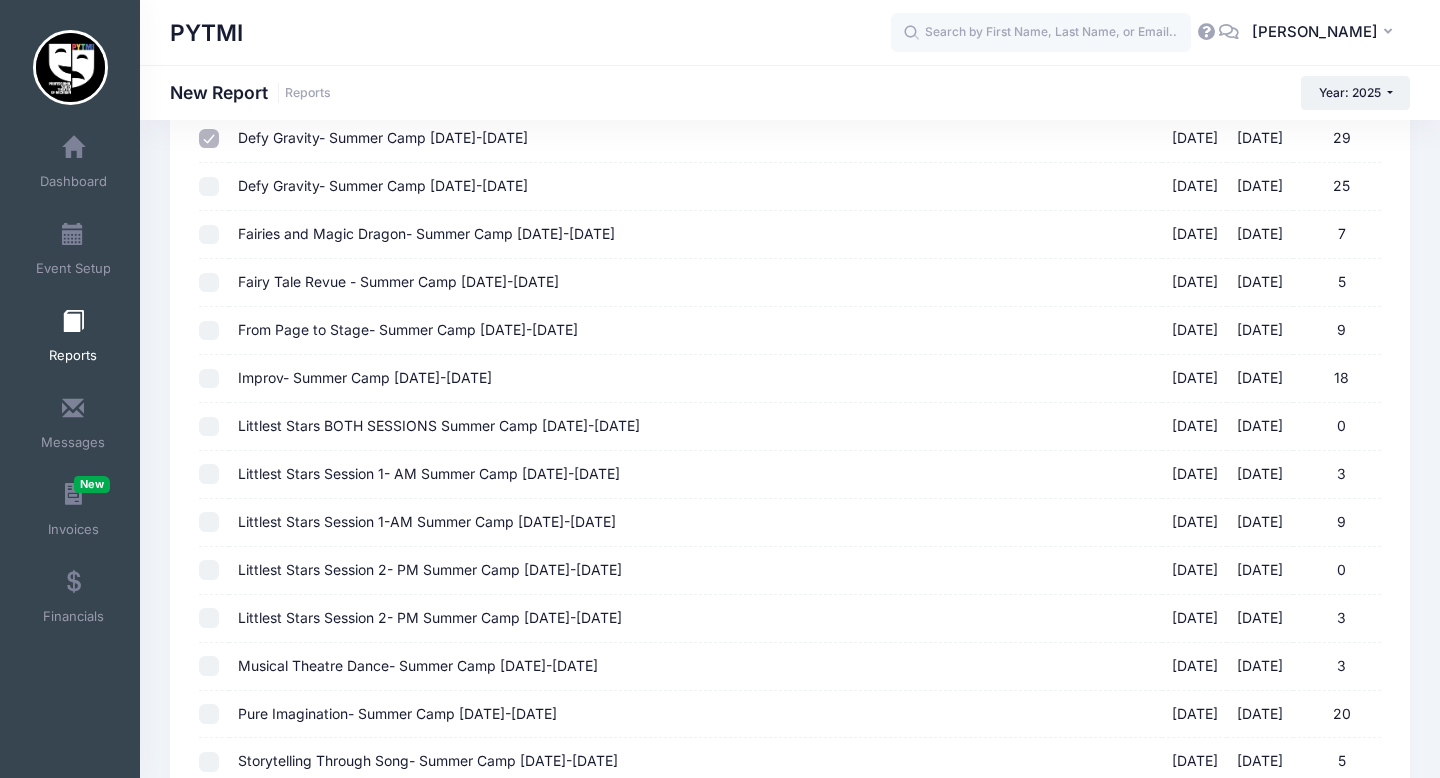 scroll, scrollTop: 1026, scrollLeft: 0, axis: vertical 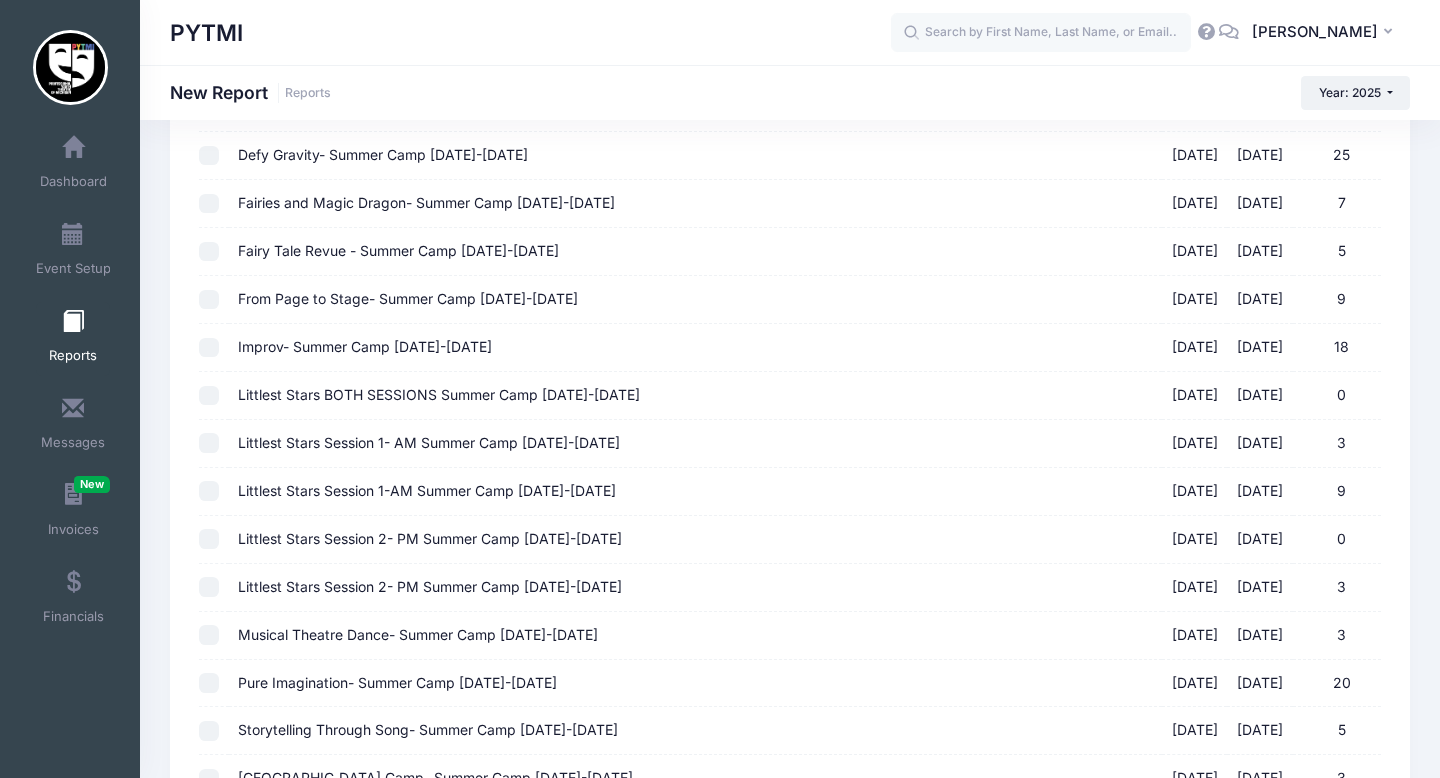 click on "Littlest Stars Session 1-AM  Summer Camp July 14-18 02/01/2025 - 07/18/2025  9" at bounding box center (209, 491) 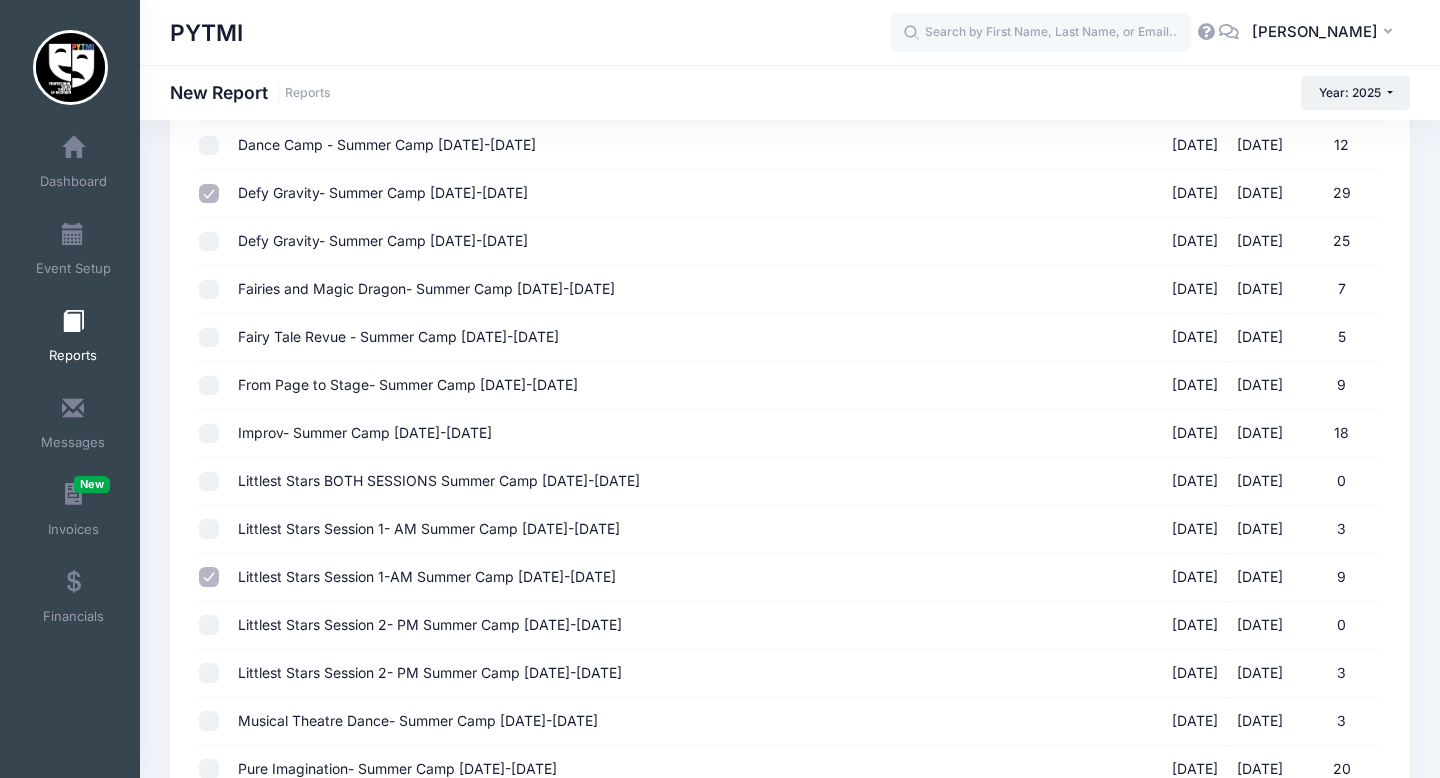 scroll, scrollTop: 926, scrollLeft: 0, axis: vertical 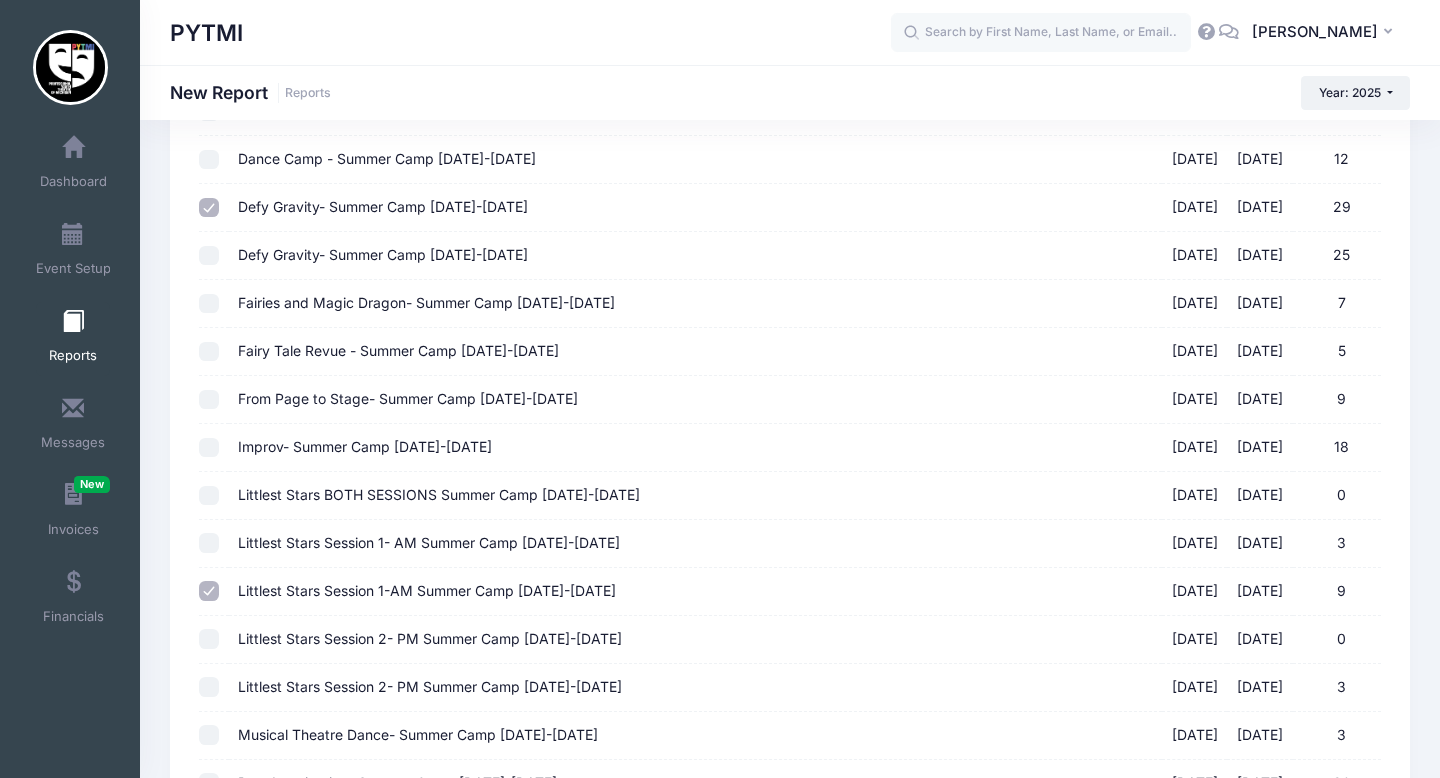 click on "Fairies and Magic Dragon- Summer Camp July 14-18 02/01/2025 - 07/18/2025  7" at bounding box center (209, 304) 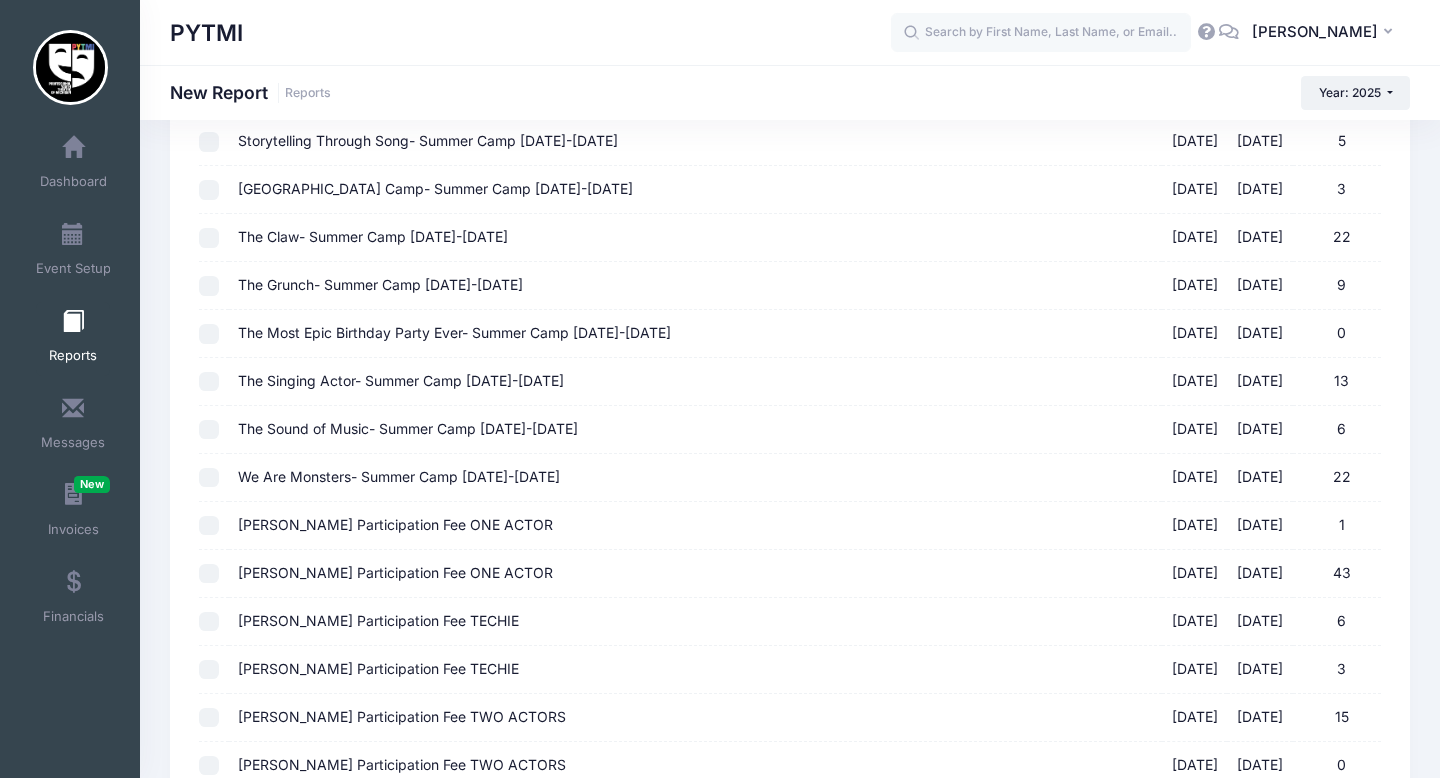 scroll, scrollTop: 2451, scrollLeft: 0, axis: vertical 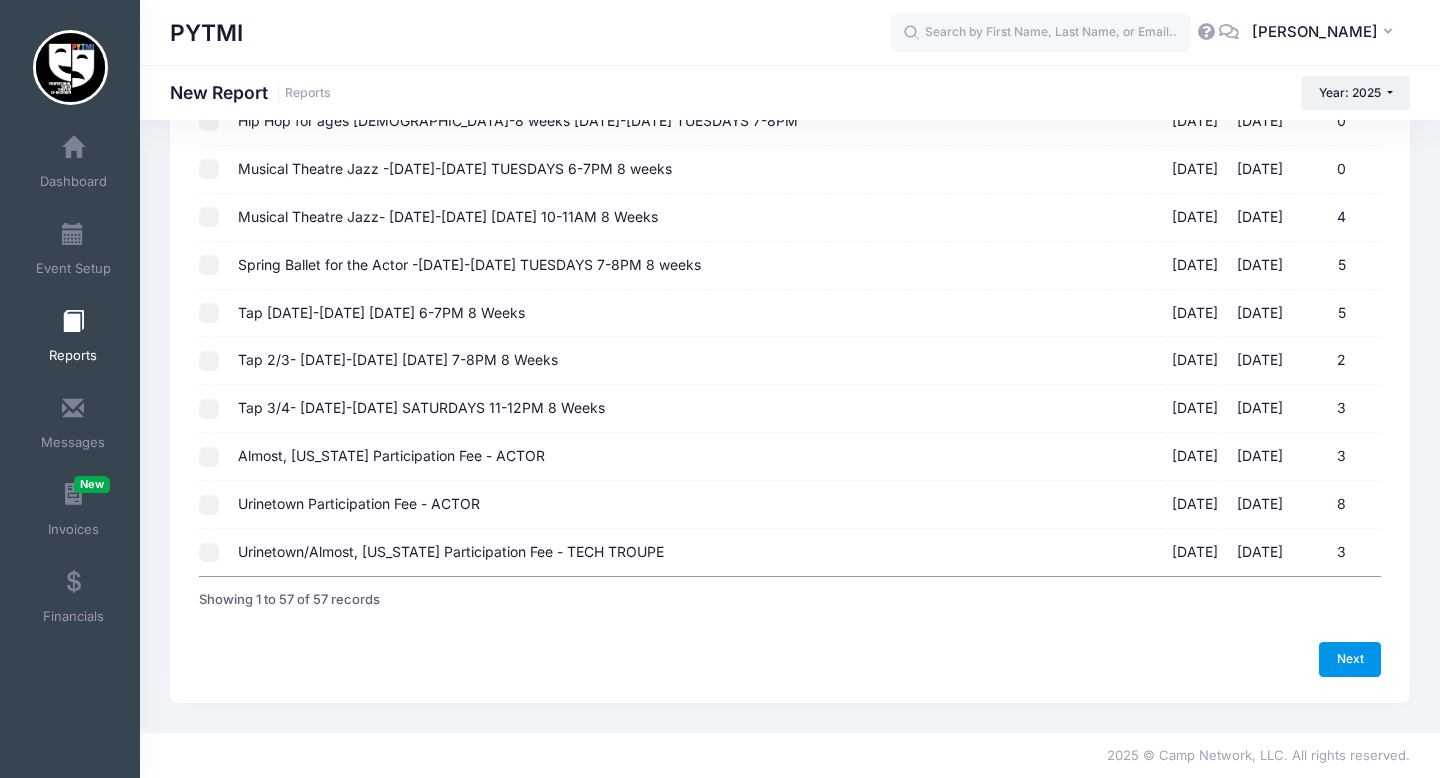 click on "Next" at bounding box center (1350, 659) 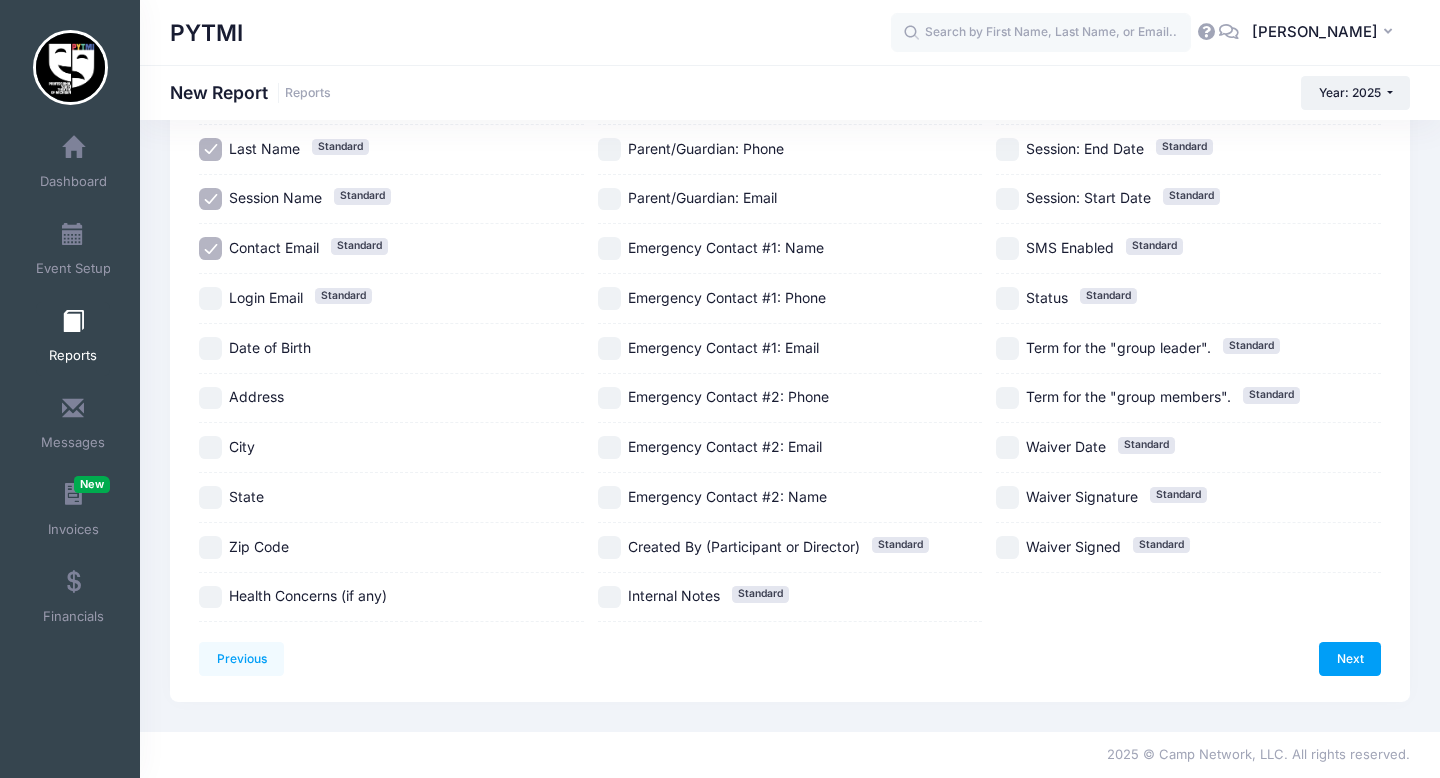 scroll, scrollTop: 0, scrollLeft: 0, axis: both 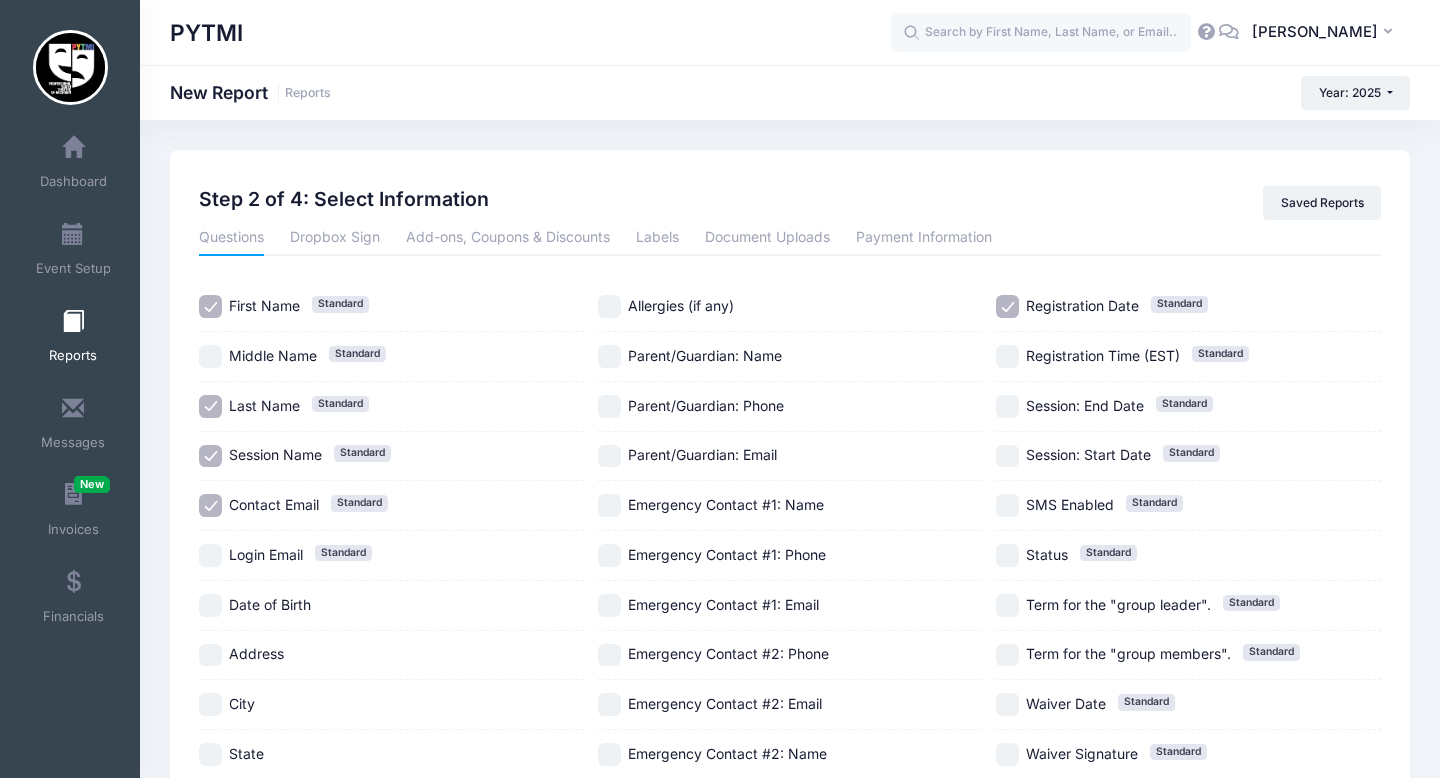 click on "Registration Date Standard" at bounding box center [1007, 306] 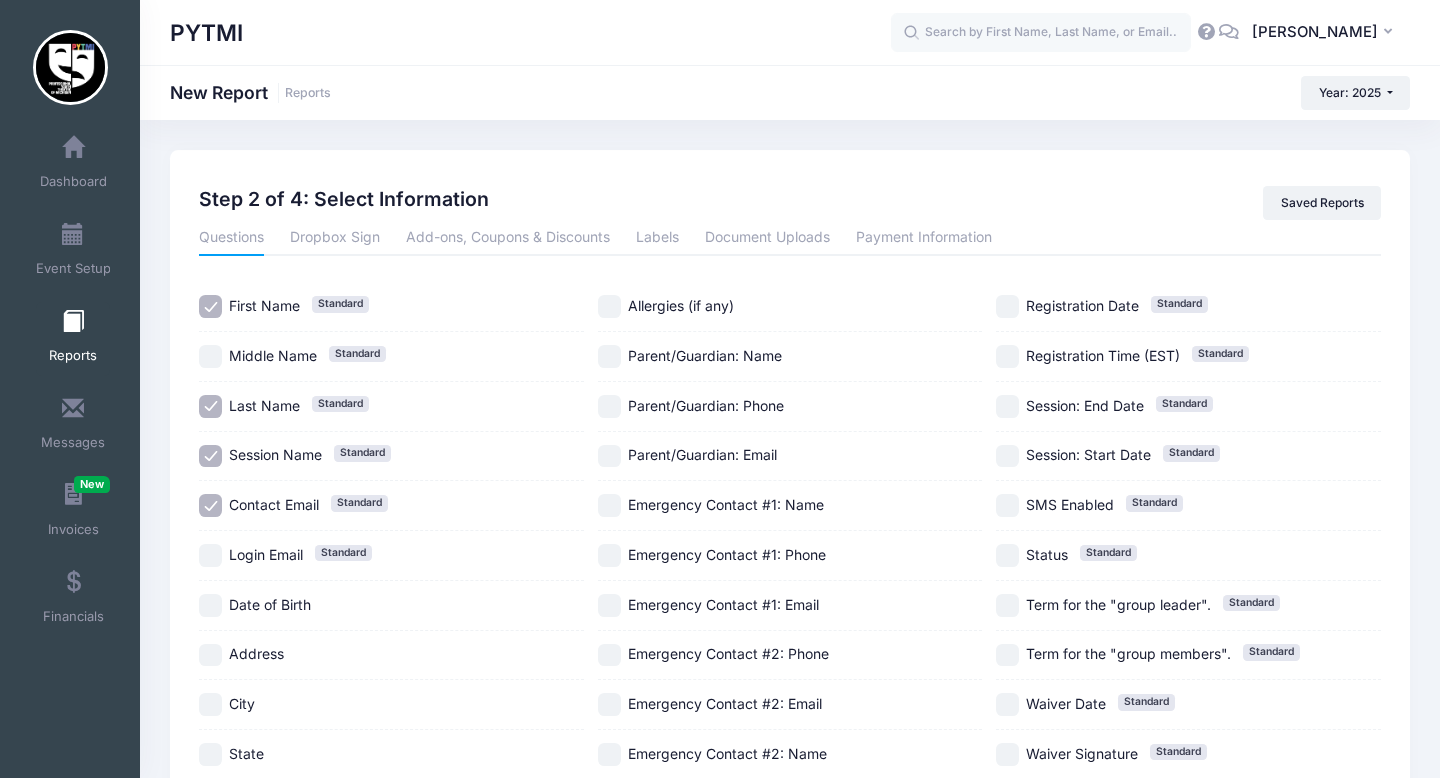 click on "Allergies (if any)" at bounding box center (609, 306) 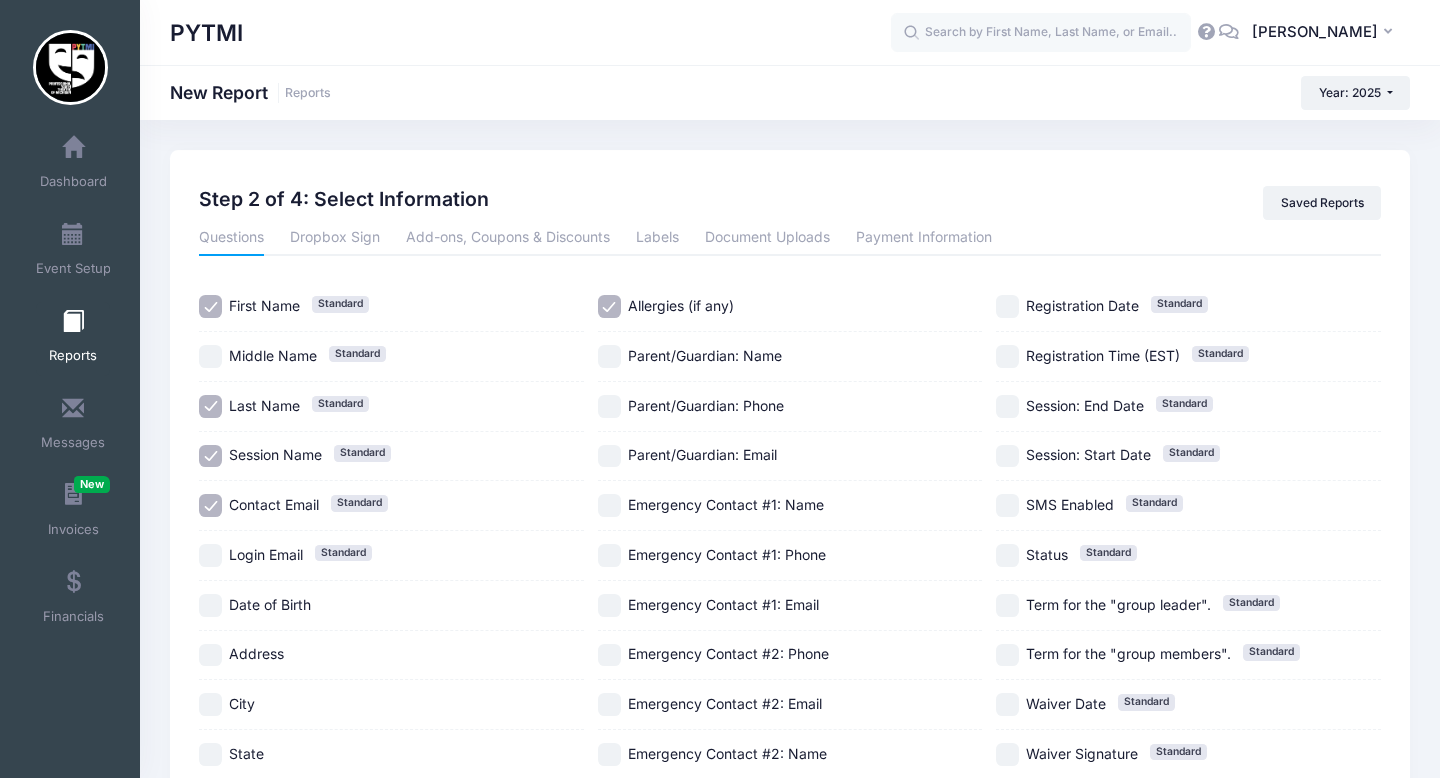 click on "Parent/Guardian: Name" at bounding box center (609, 356) 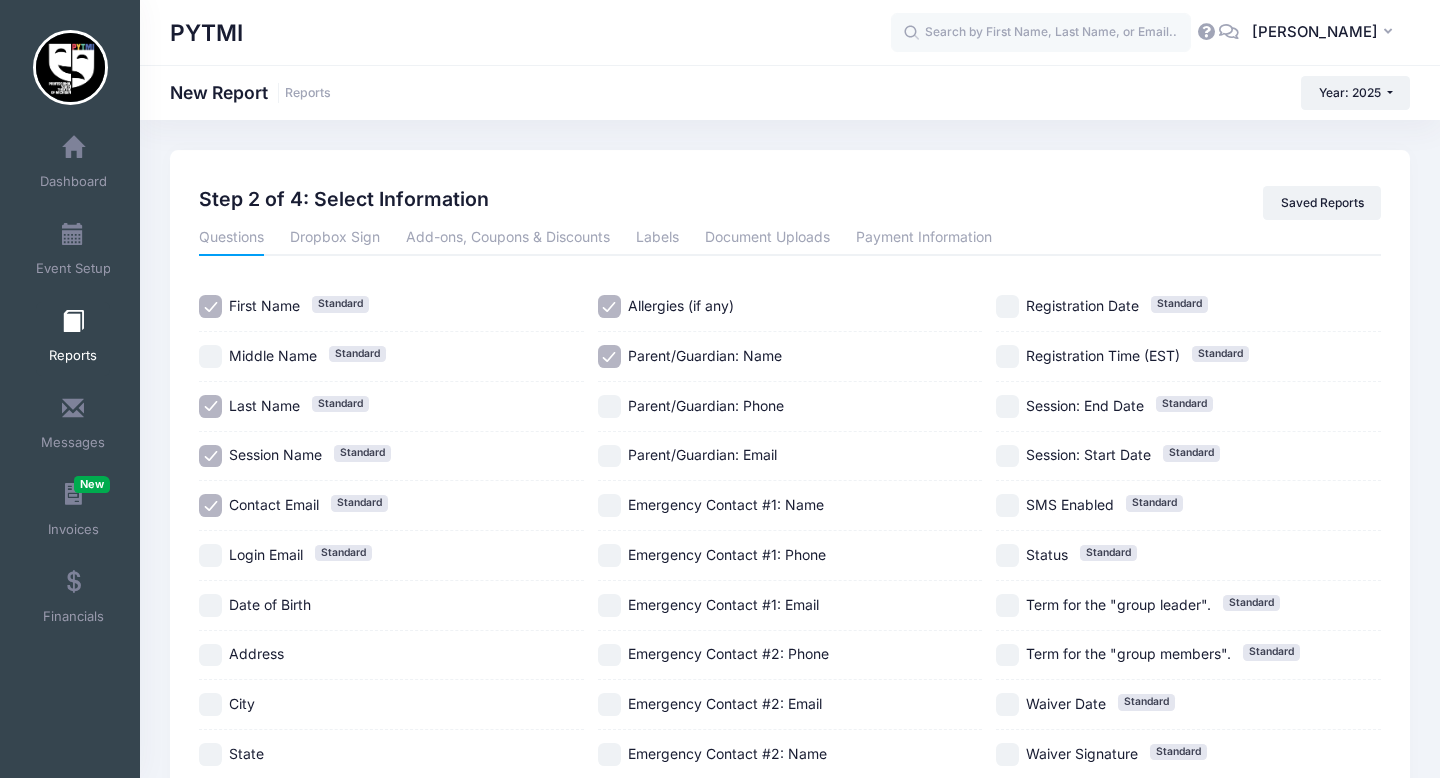 click on "Parent/Guardian: Phone" at bounding box center [790, 406] 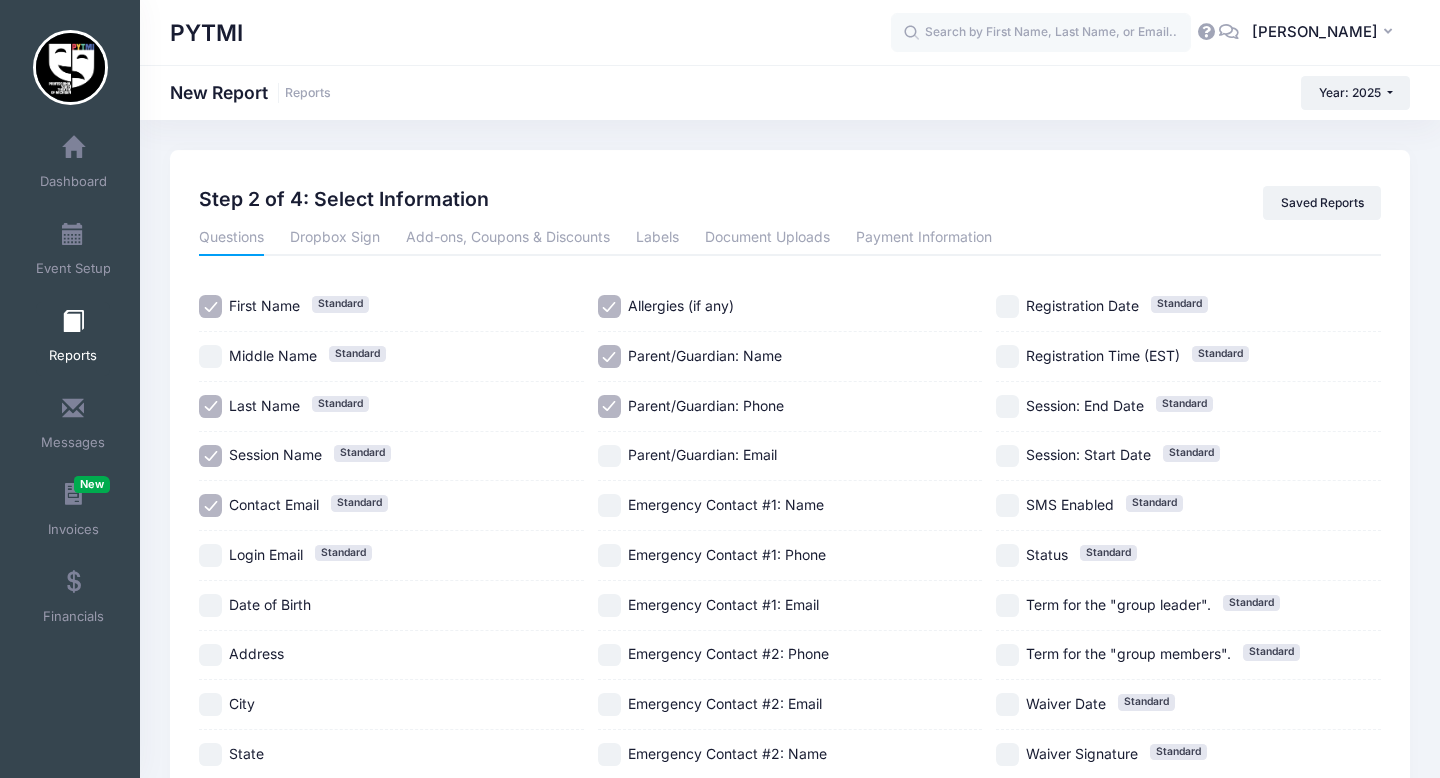 click on "Parent/Guardian: Email" at bounding box center [609, 456] 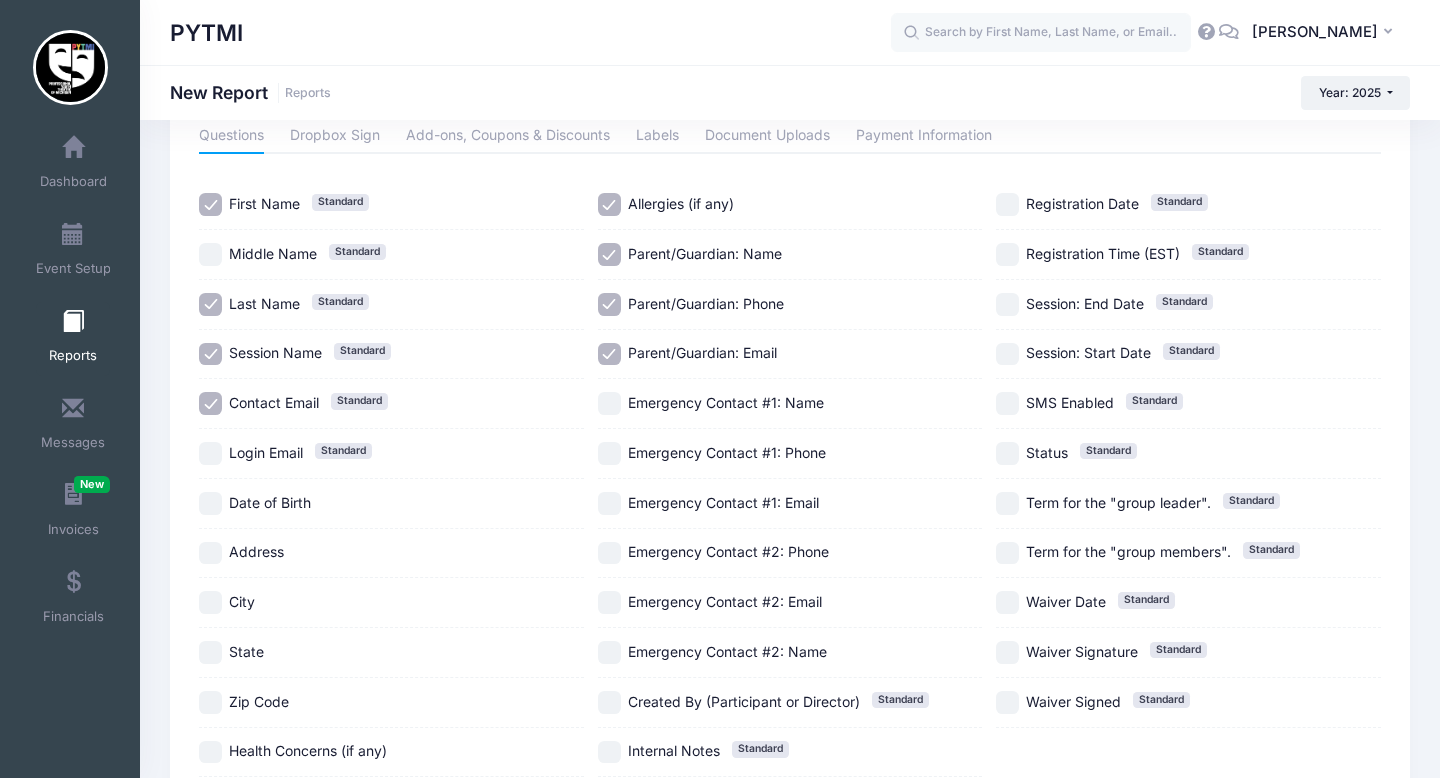 scroll, scrollTop: 256, scrollLeft: 0, axis: vertical 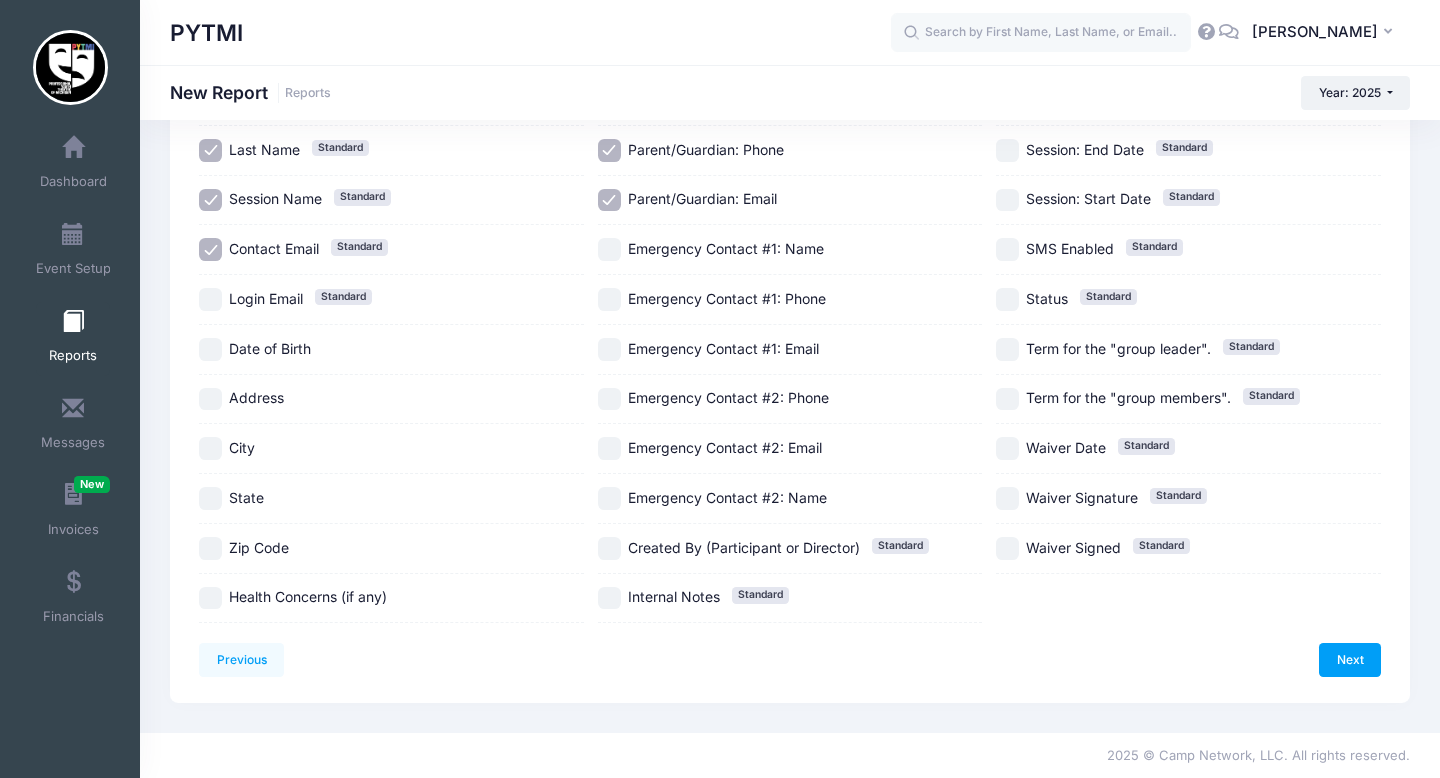 click on "Health Concerns (if any)" at bounding box center [210, 598] 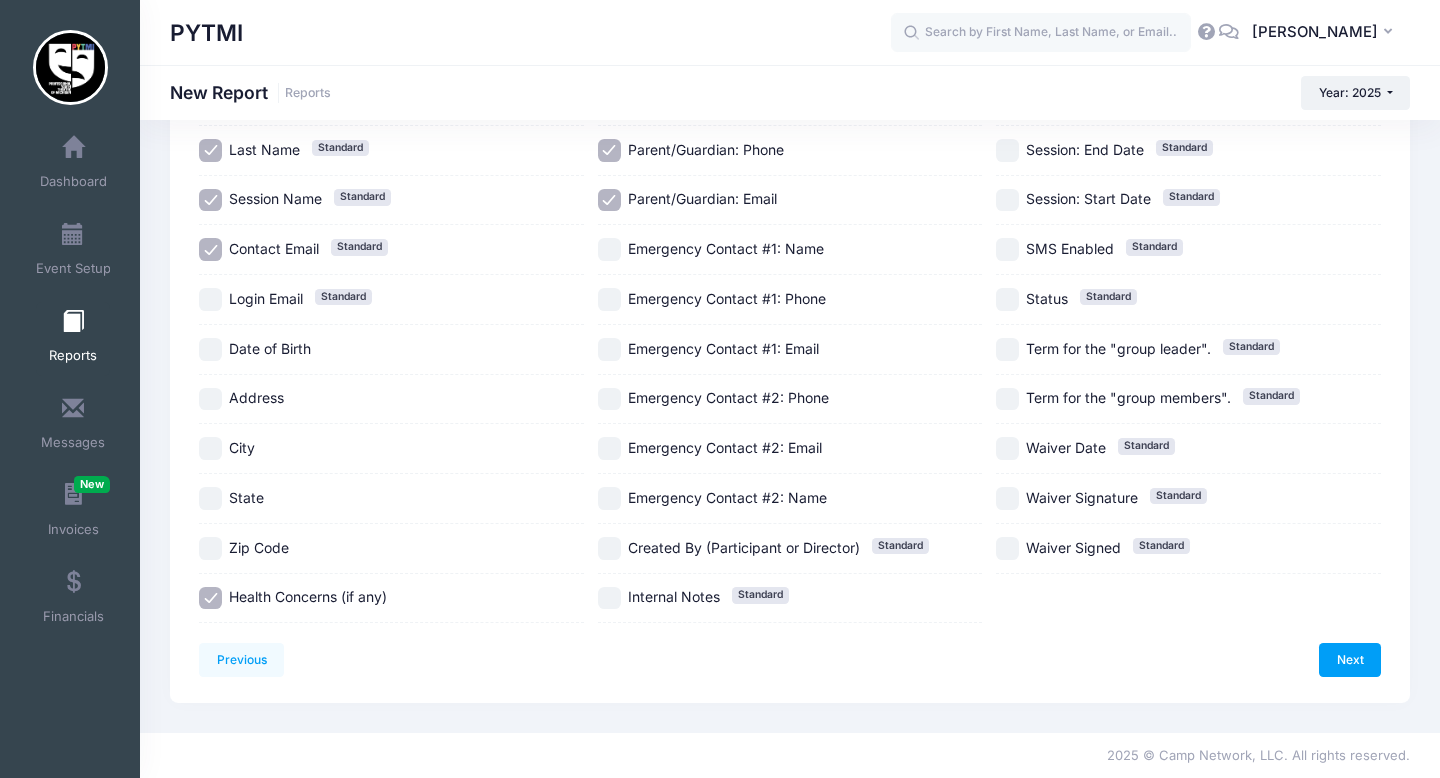 click on "Date of Birth" at bounding box center (210, 349) 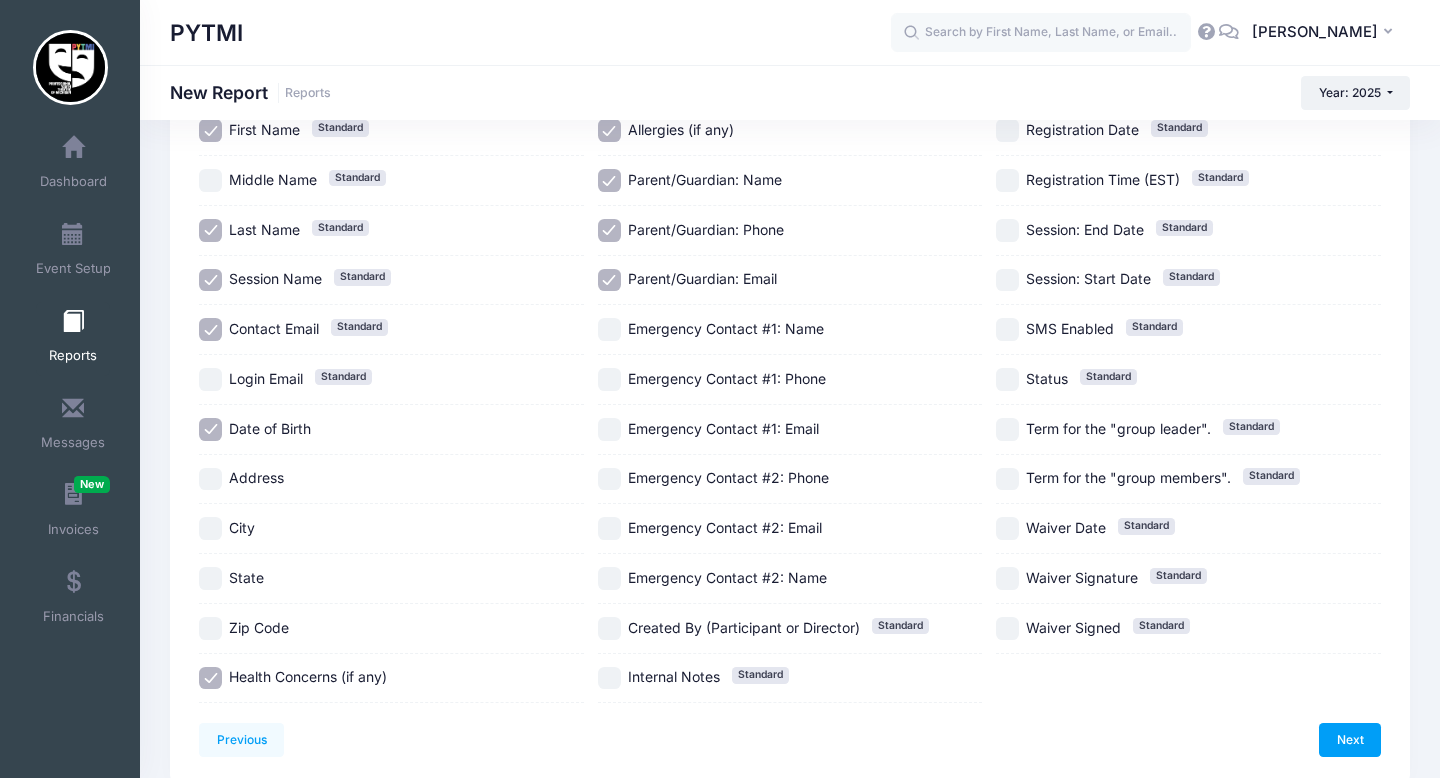 scroll, scrollTop: 256, scrollLeft: 0, axis: vertical 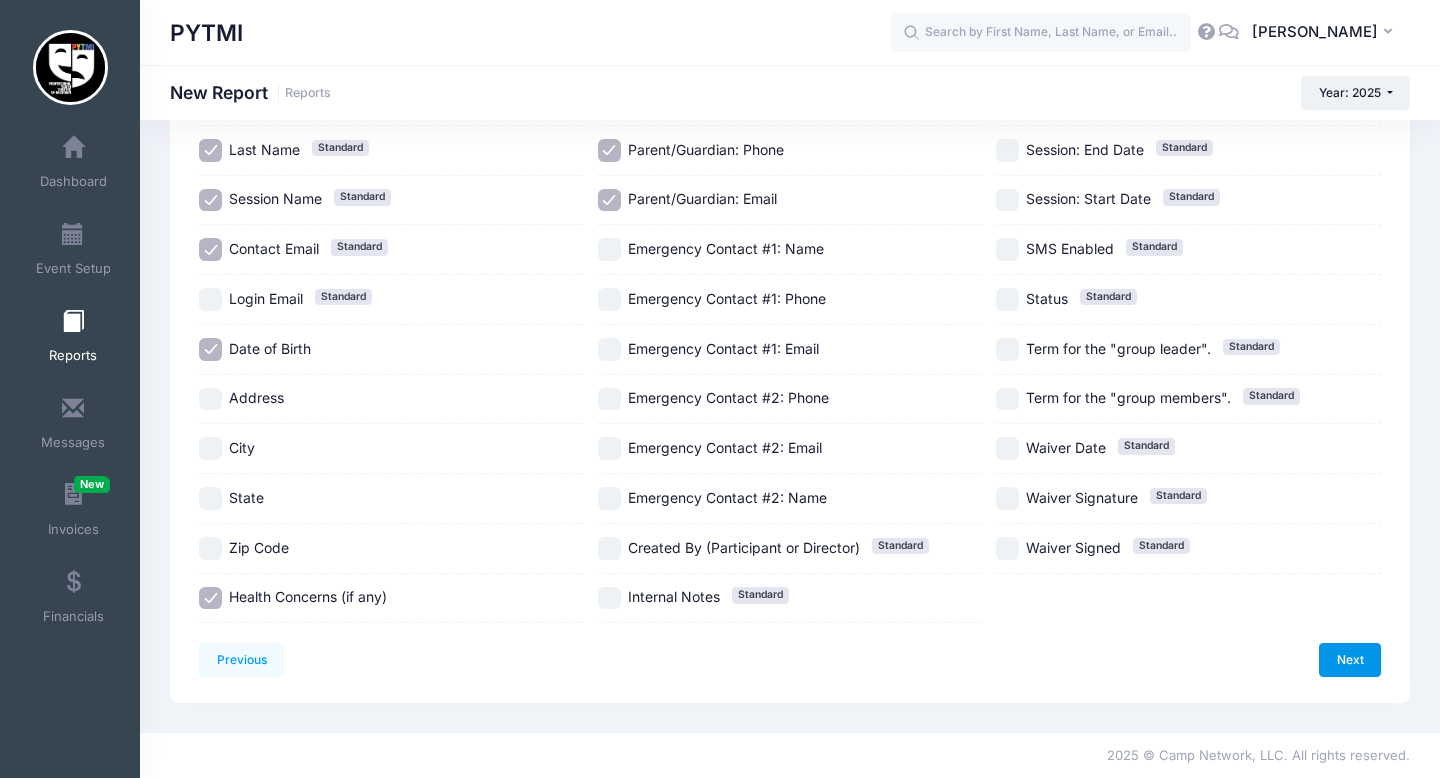 click on "Next" at bounding box center [1350, 660] 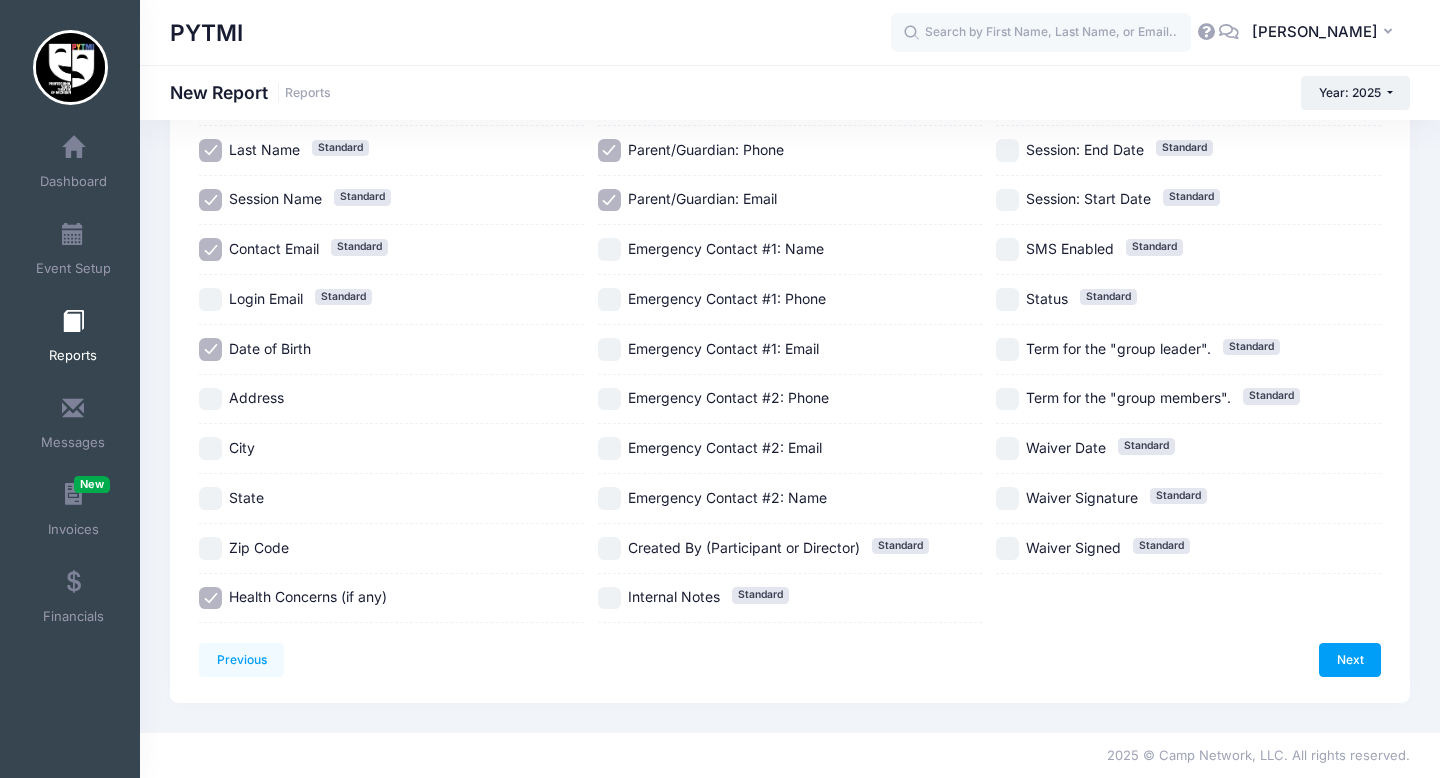 scroll, scrollTop: 0, scrollLeft: 0, axis: both 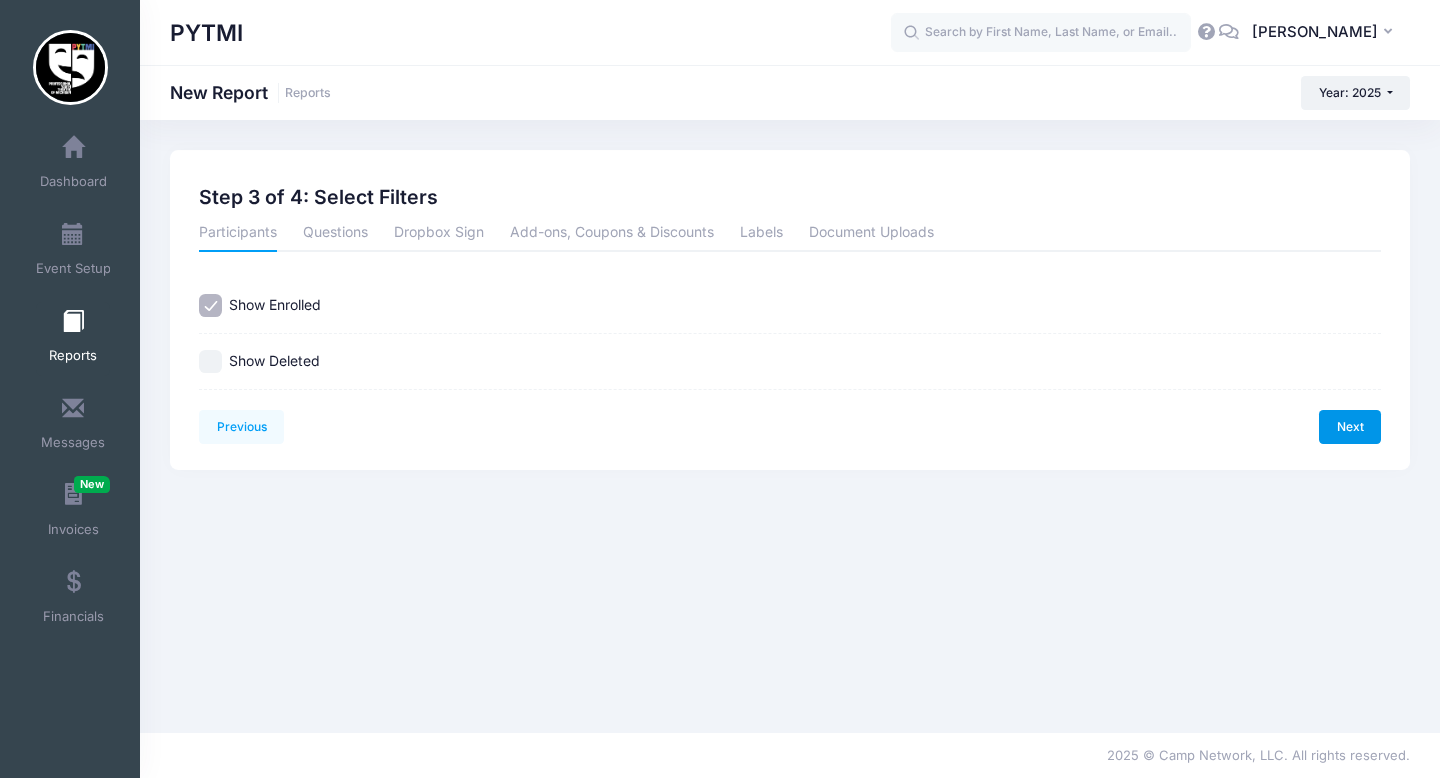 click on "Next" at bounding box center [1350, 427] 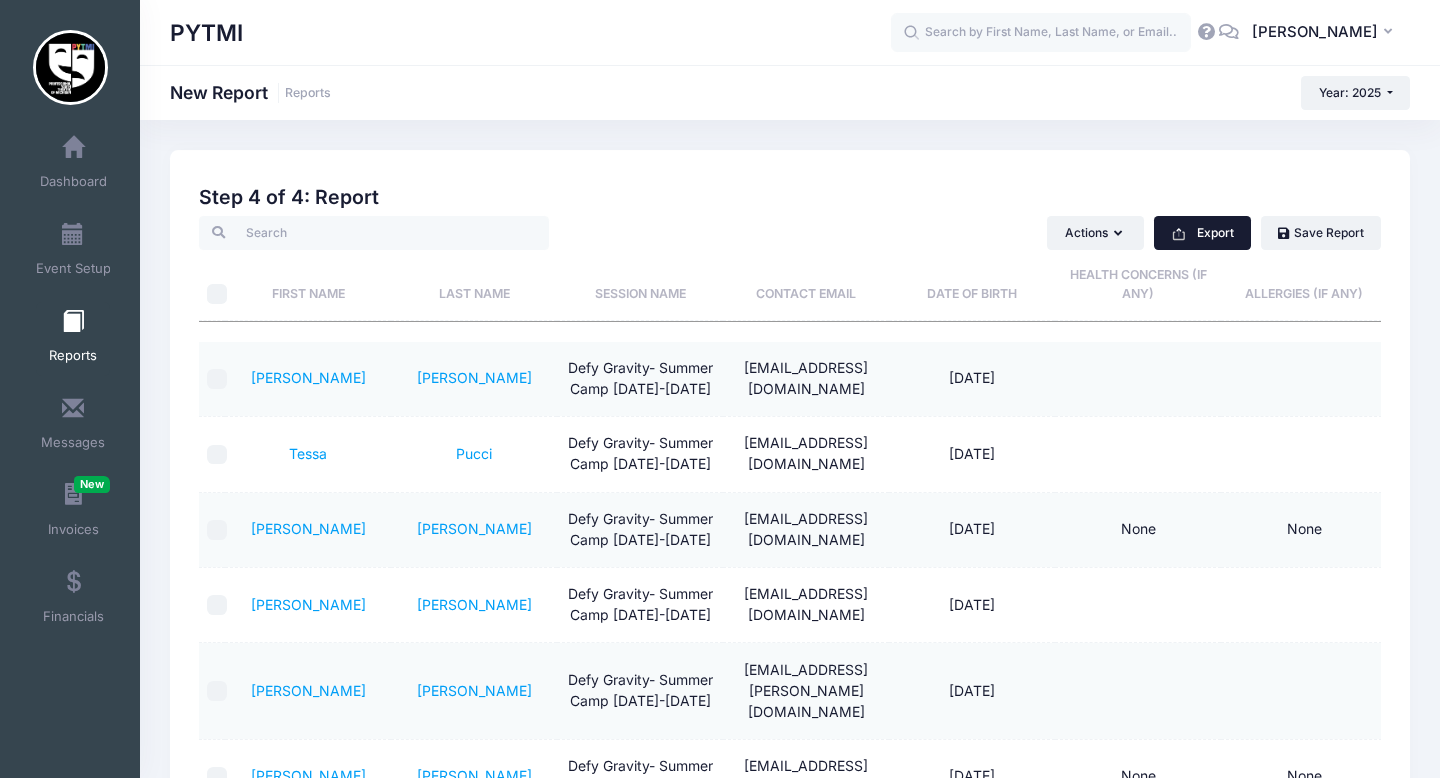 click on "Export" at bounding box center [1202, 233] 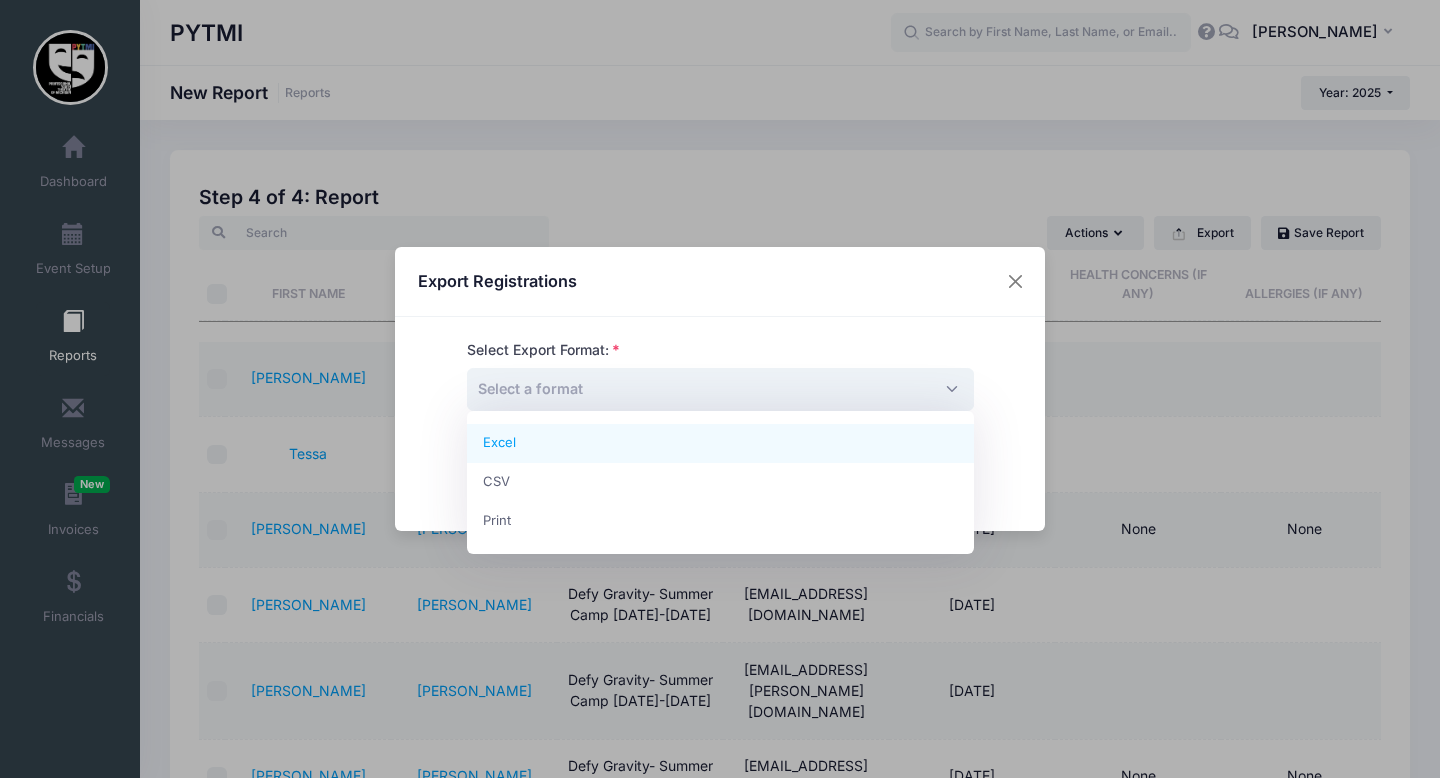 click on "Select a format" at bounding box center (720, 389) 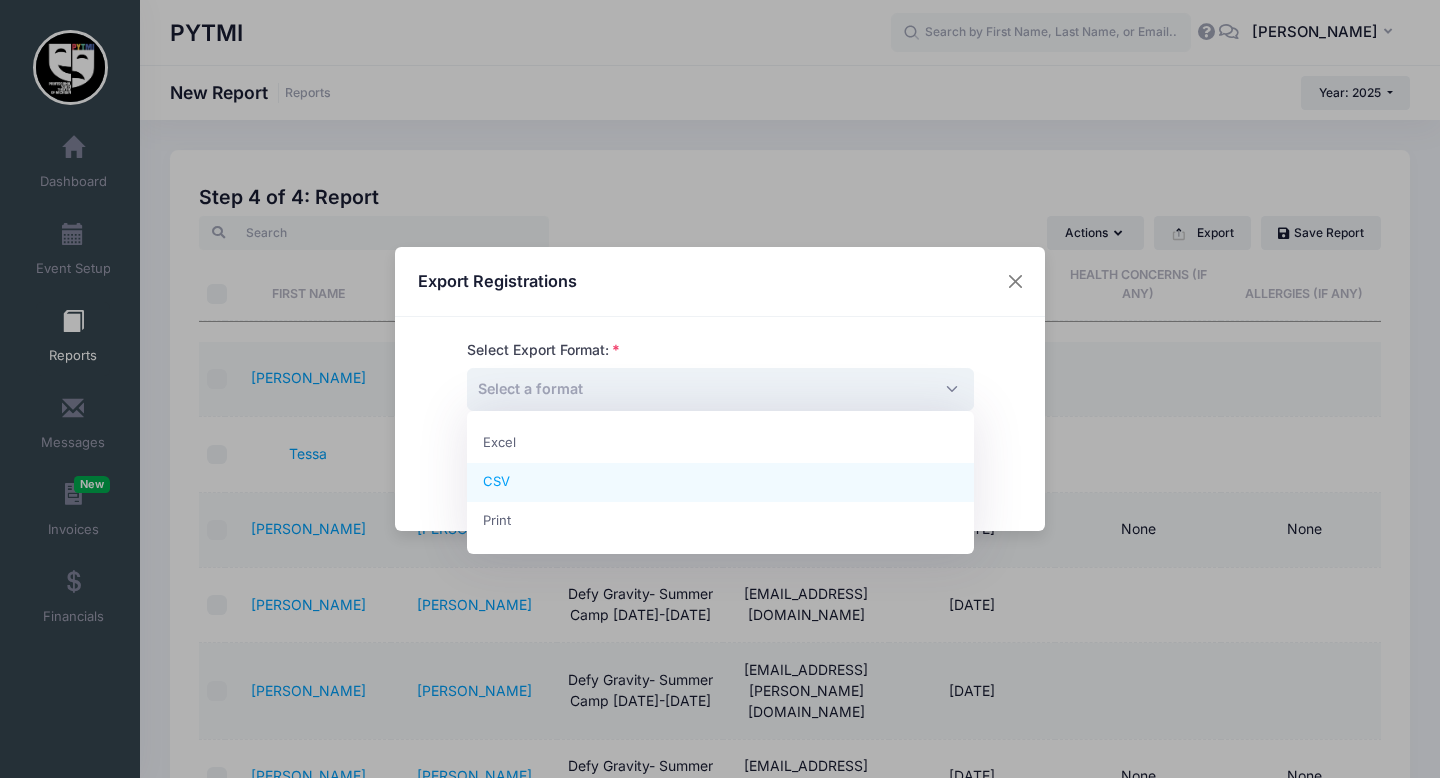 select on "csv" 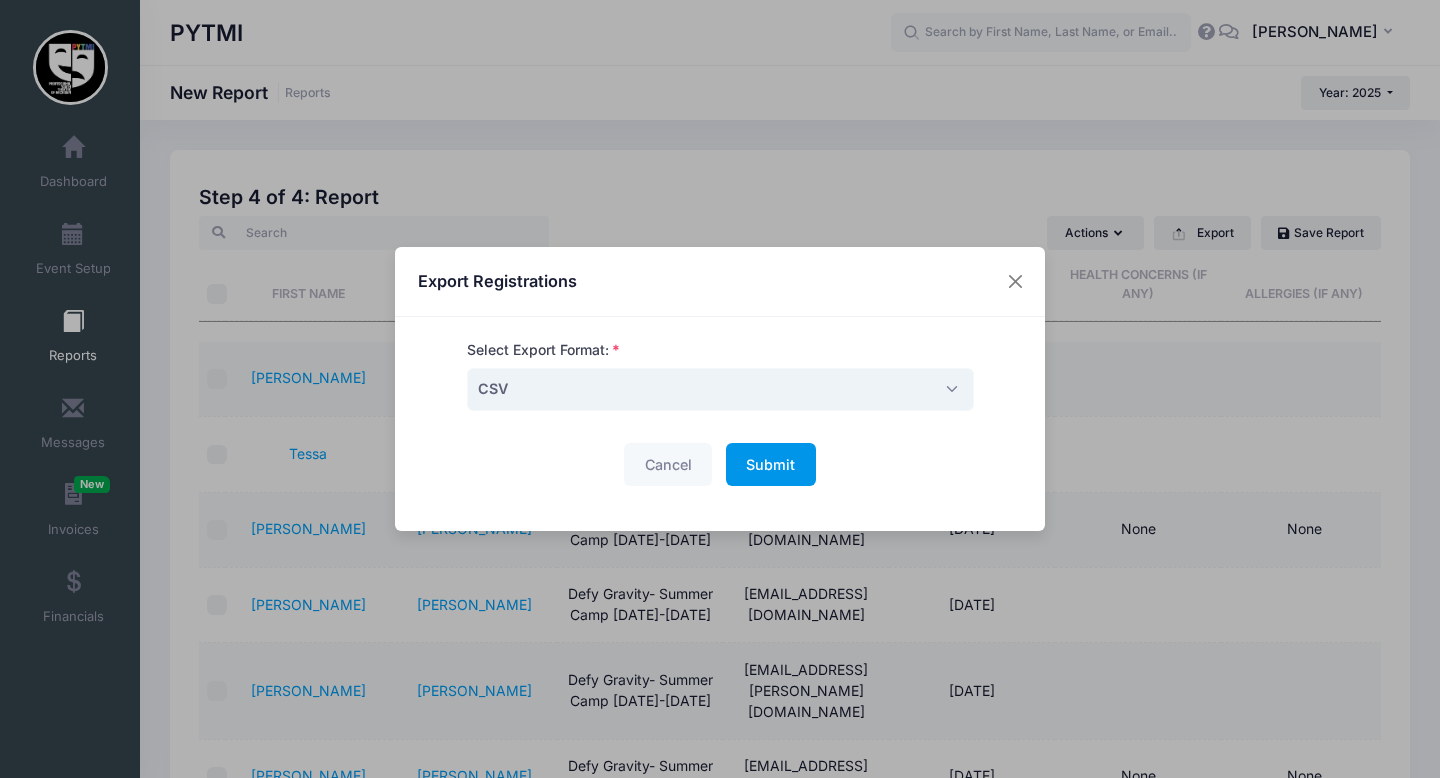 click on "Submit" at bounding box center [770, 464] 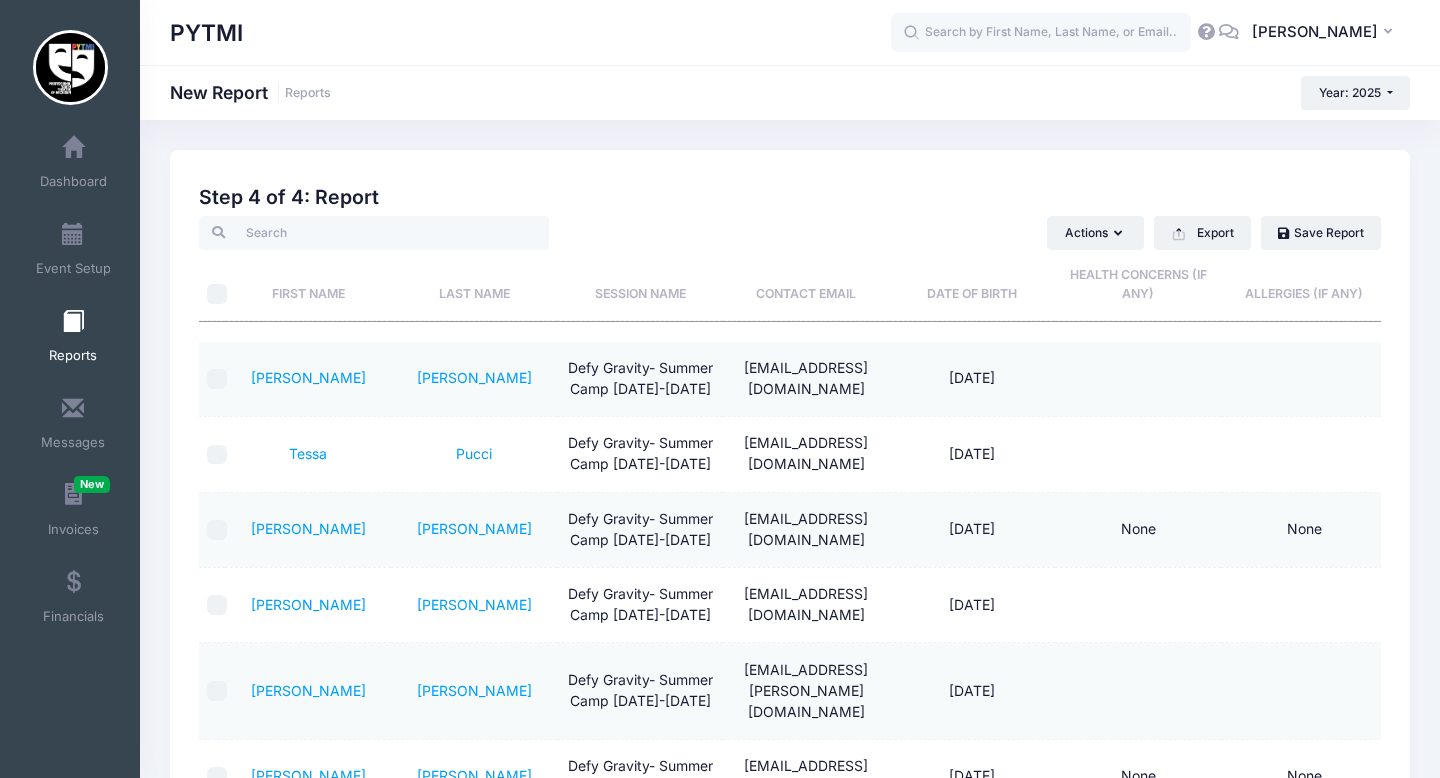 click on "Reports" at bounding box center (73, 339) 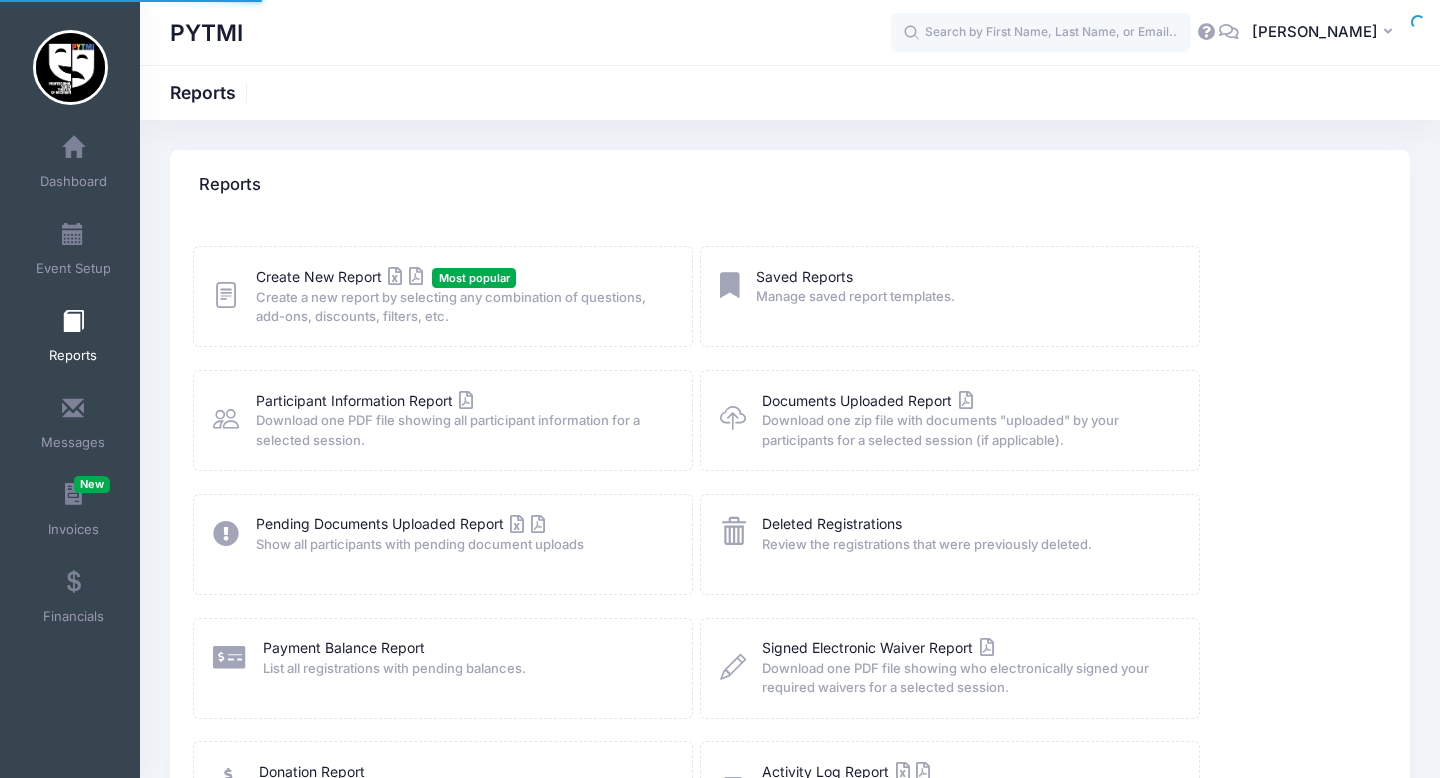 scroll, scrollTop: 0, scrollLeft: 0, axis: both 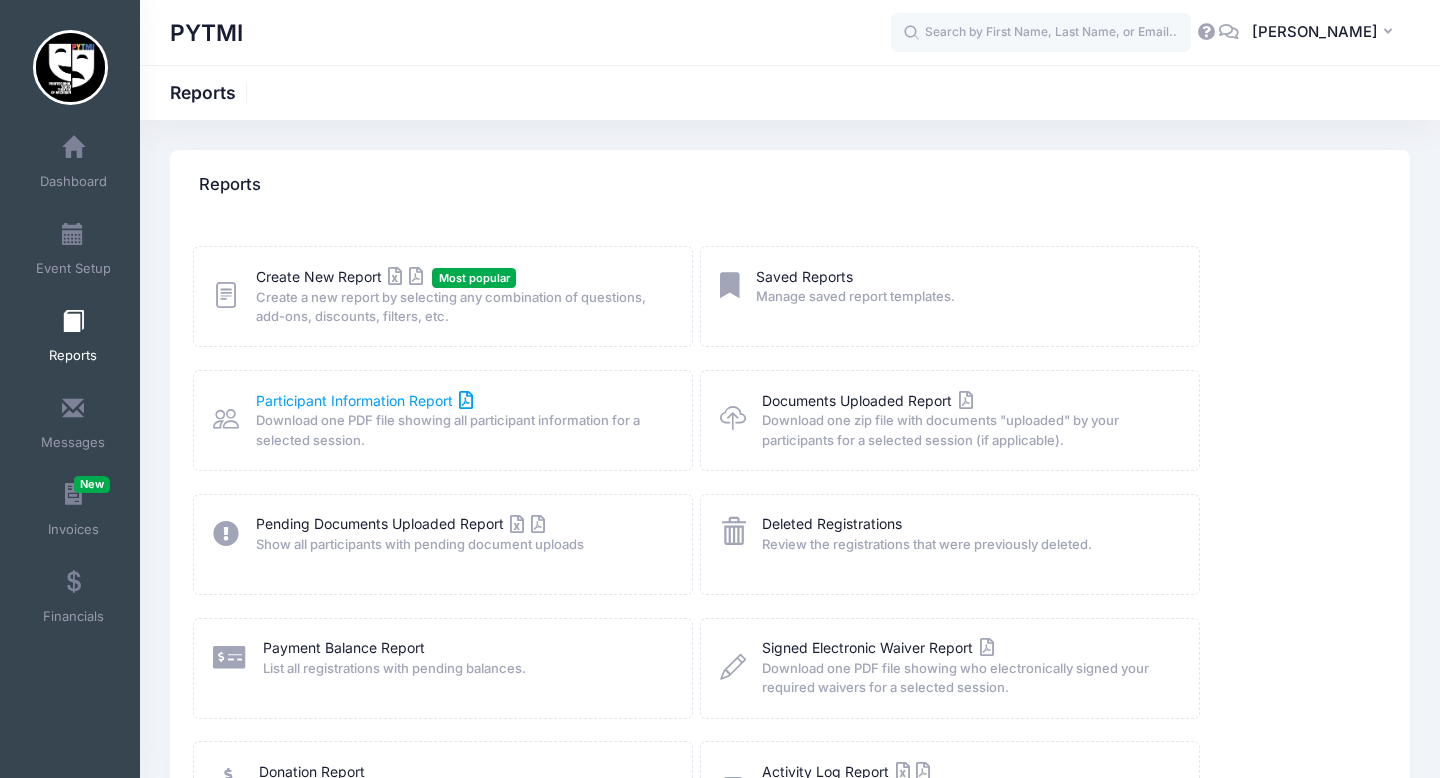 click on "Participant Information Report" at bounding box center (365, 400) 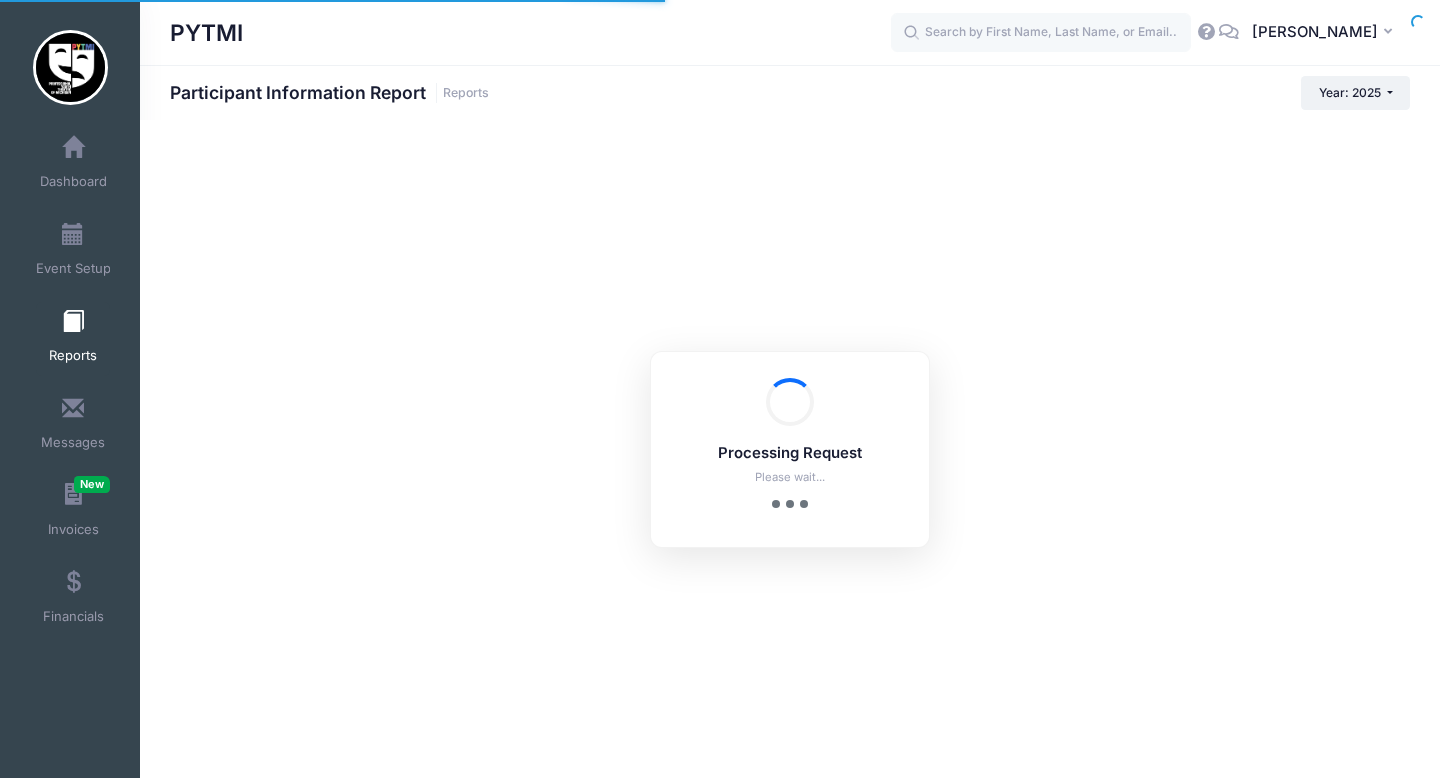 scroll, scrollTop: 0, scrollLeft: 0, axis: both 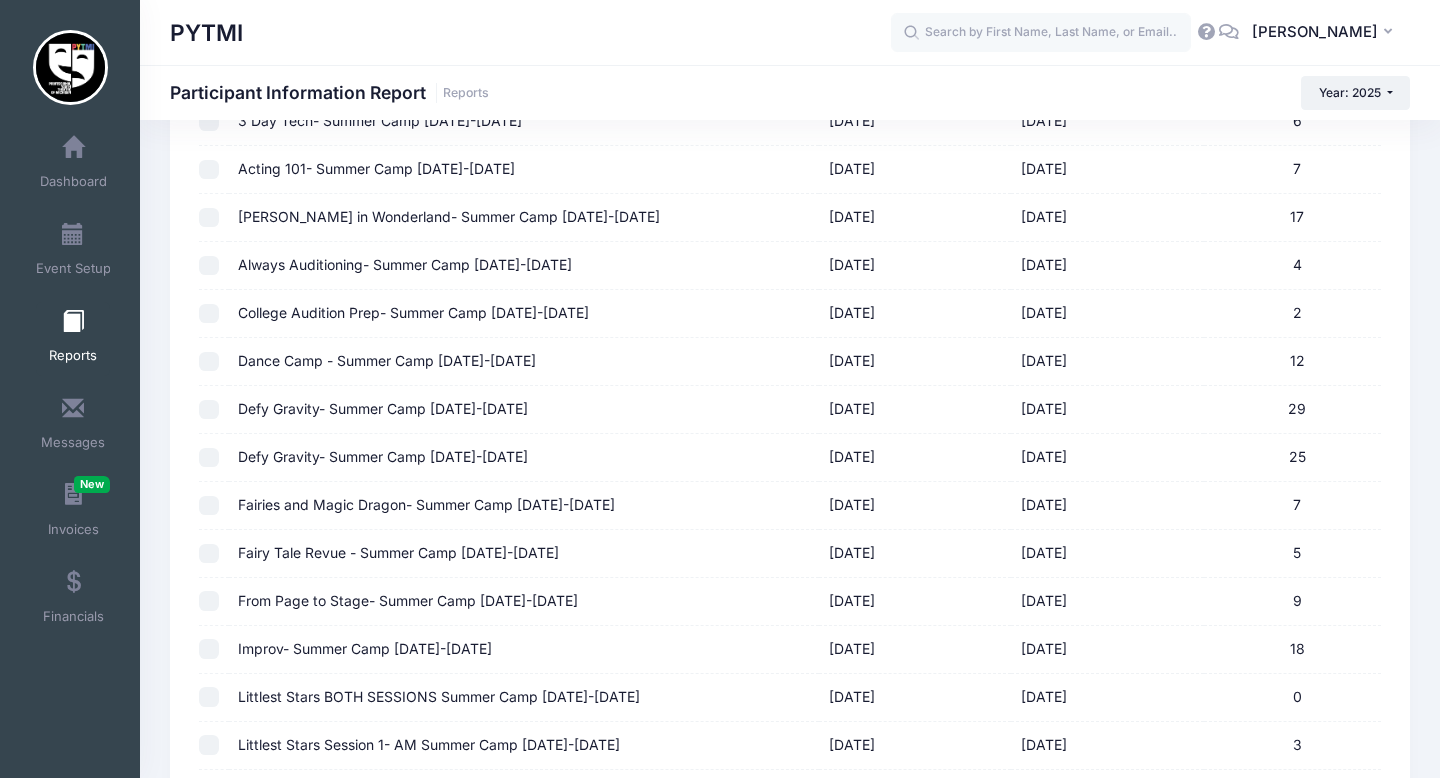 click at bounding box center (209, 410) 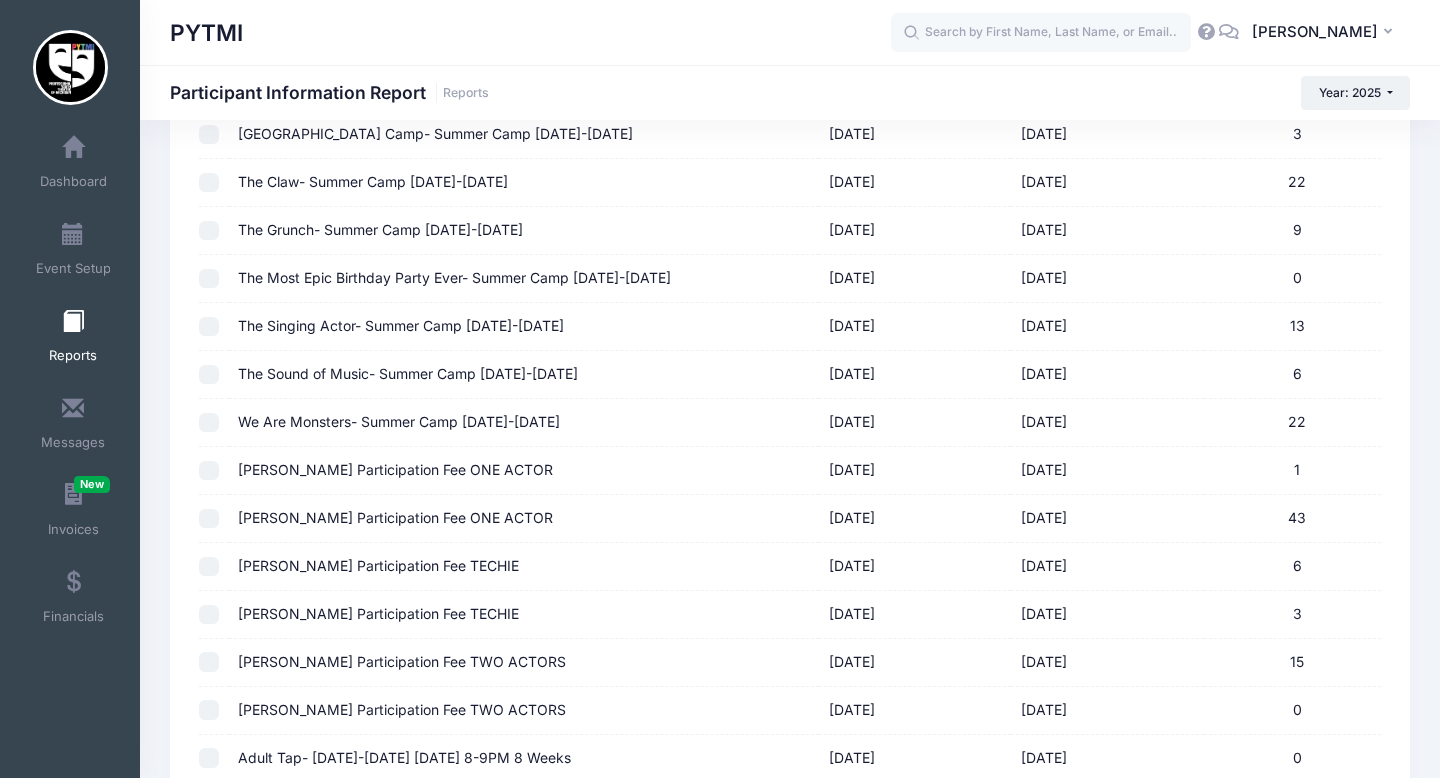 scroll, scrollTop: 2520, scrollLeft: 0, axis: vertical 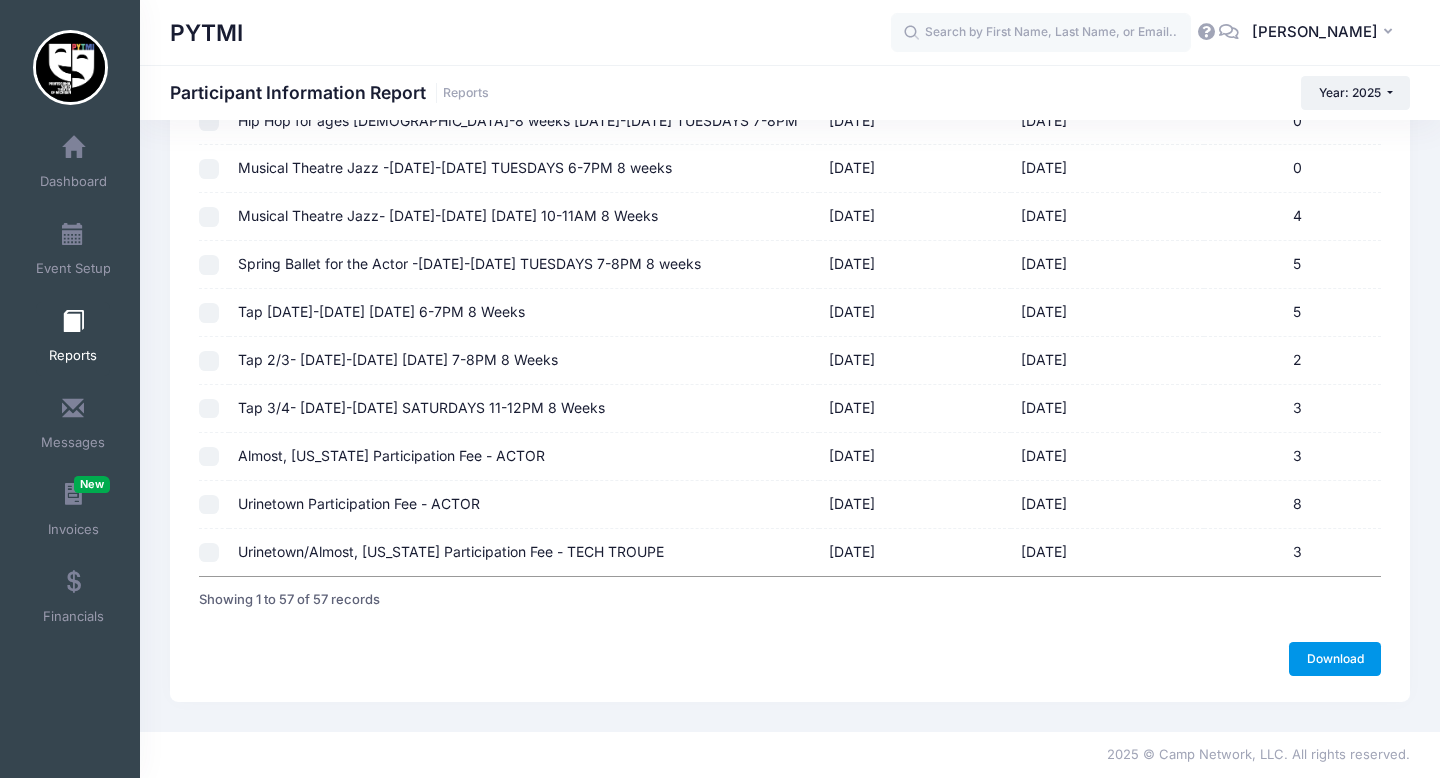 click on "Download" at bounding box center (1335, 659) 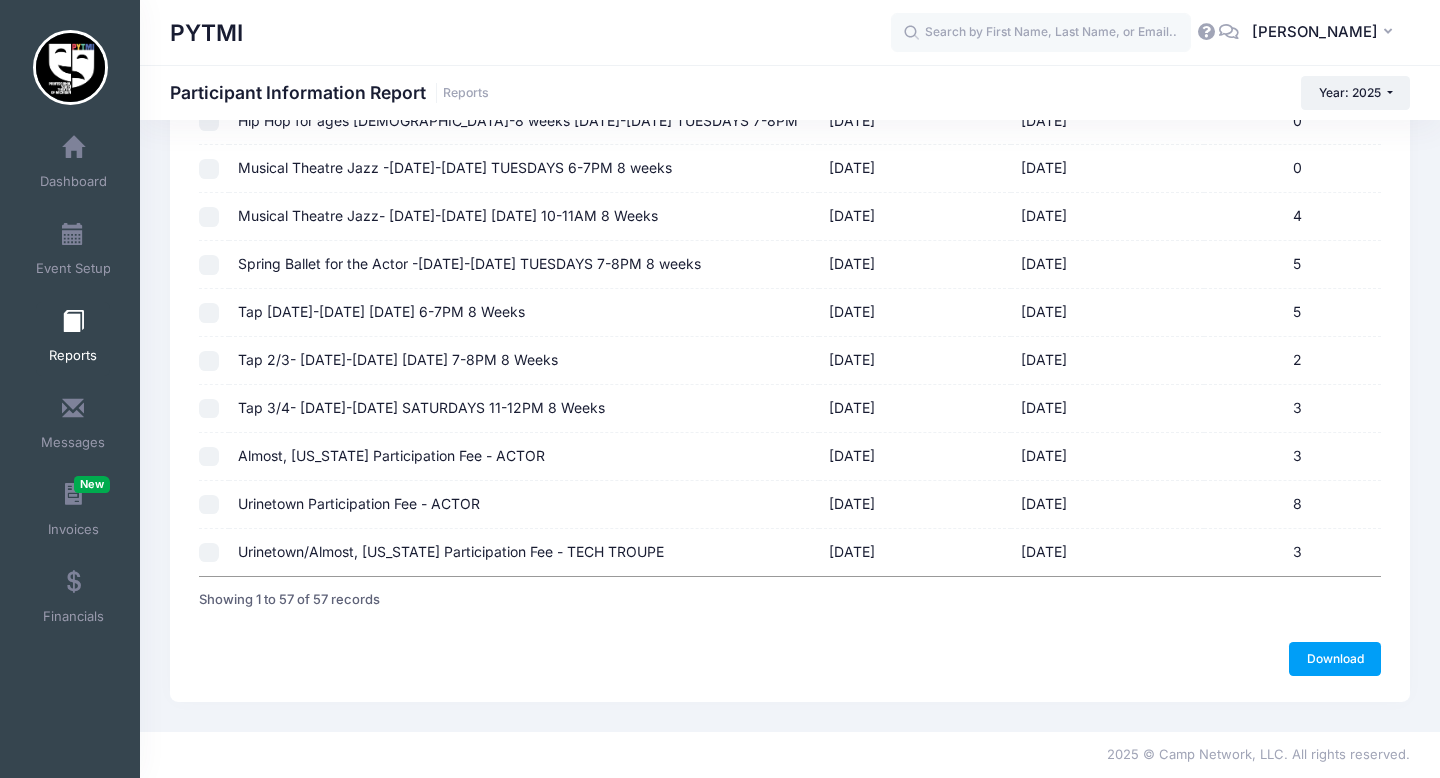 click at bounding box center (73, 322) 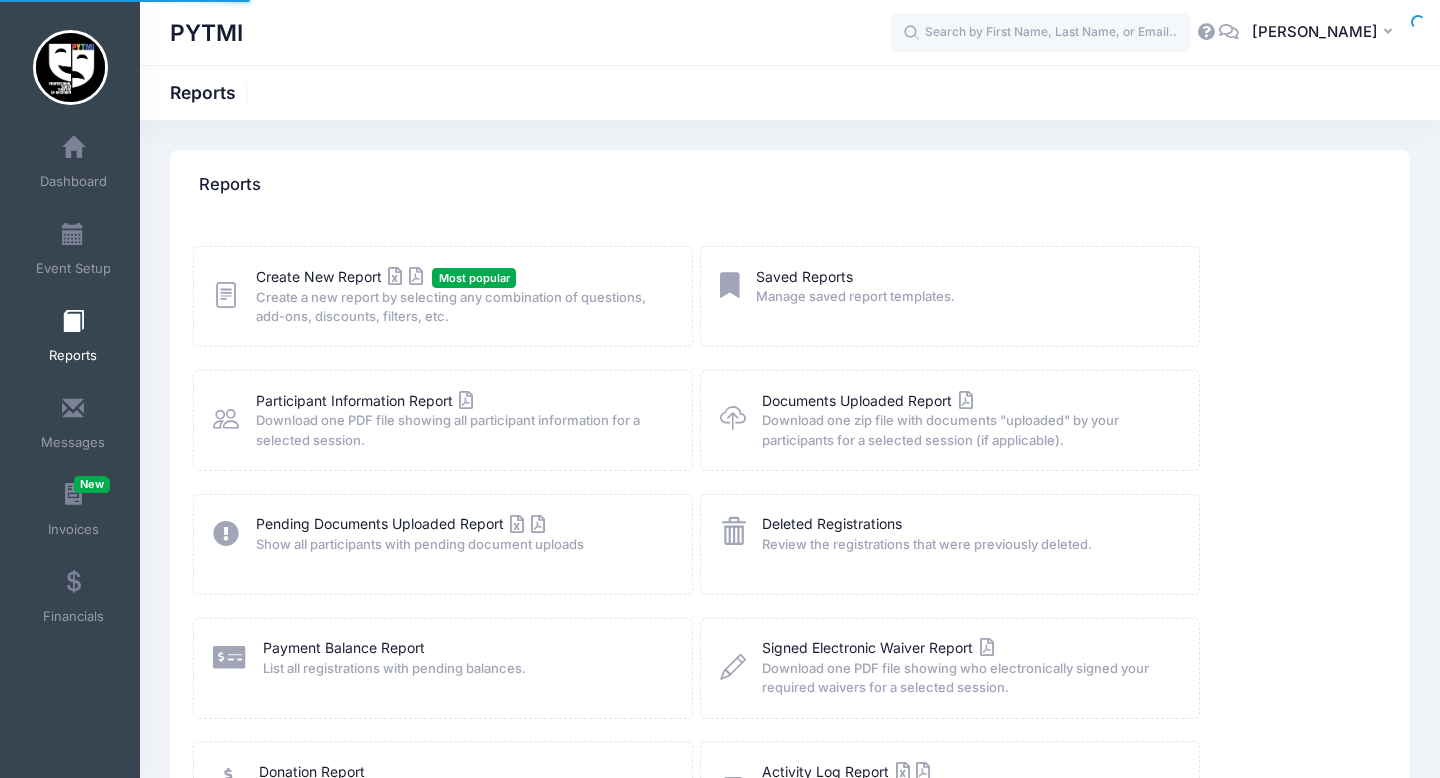 scroll, scrollTop: 0, scrollLeft: 0, axis: both 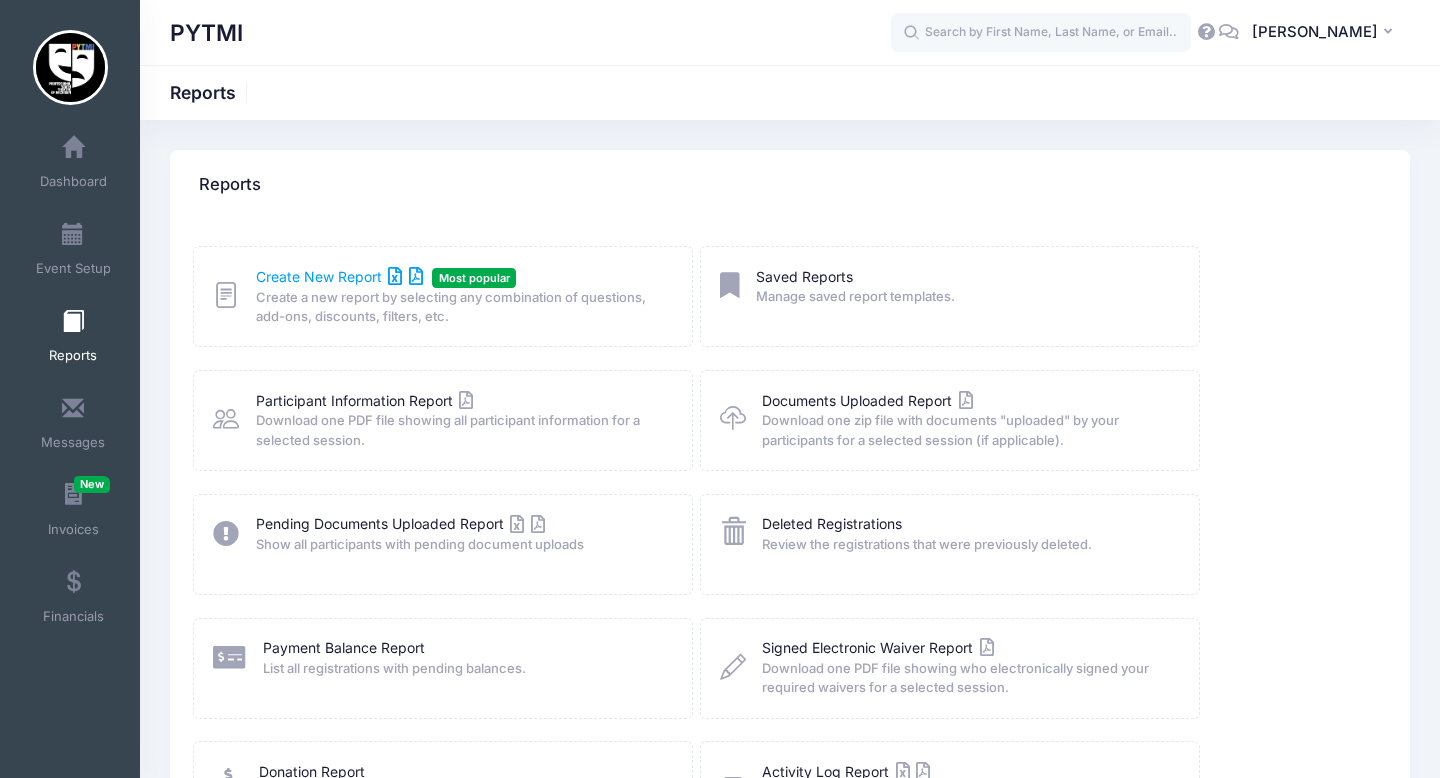 click on "Create New Report" at bounding box center (339, 276) 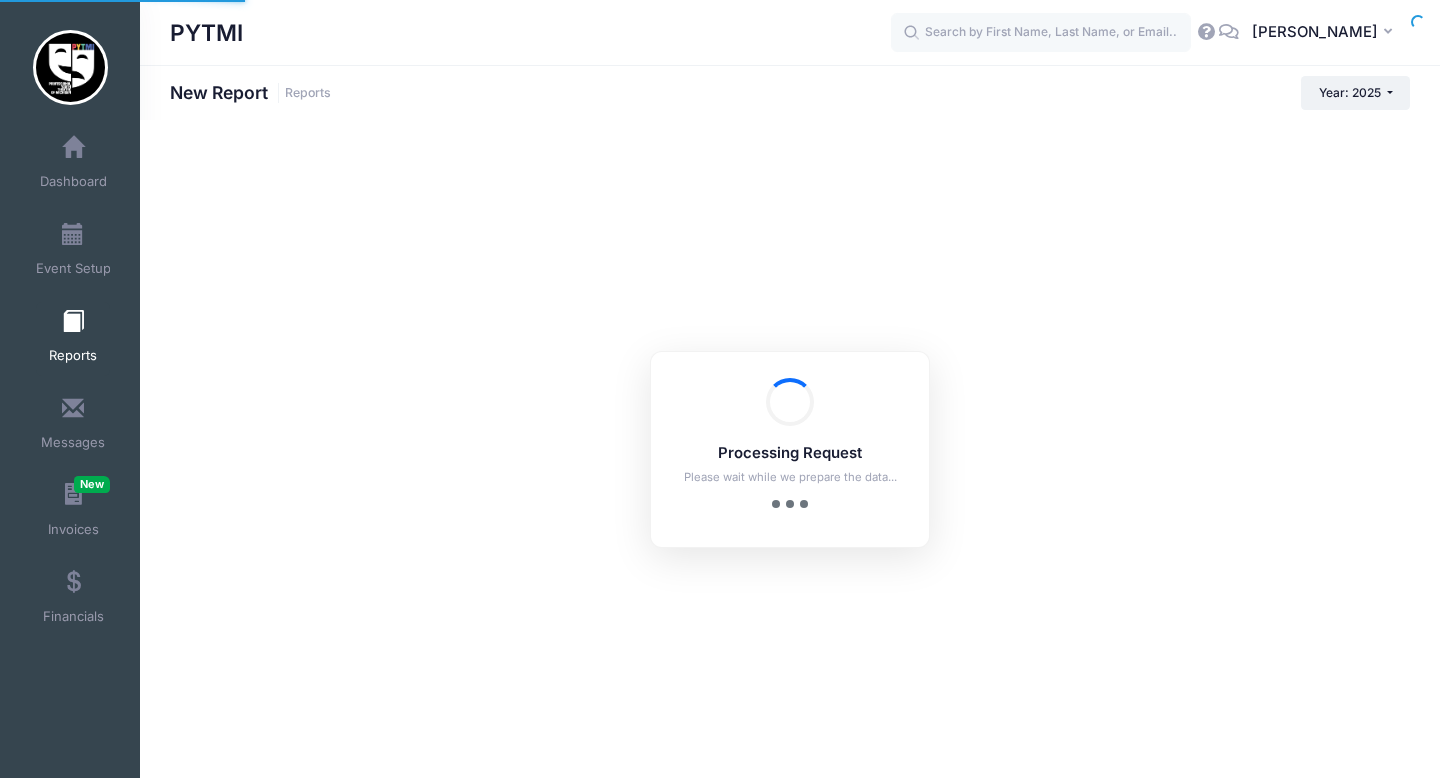 scroll, scrollTop: 0, scrollLeft: 0, axis: both 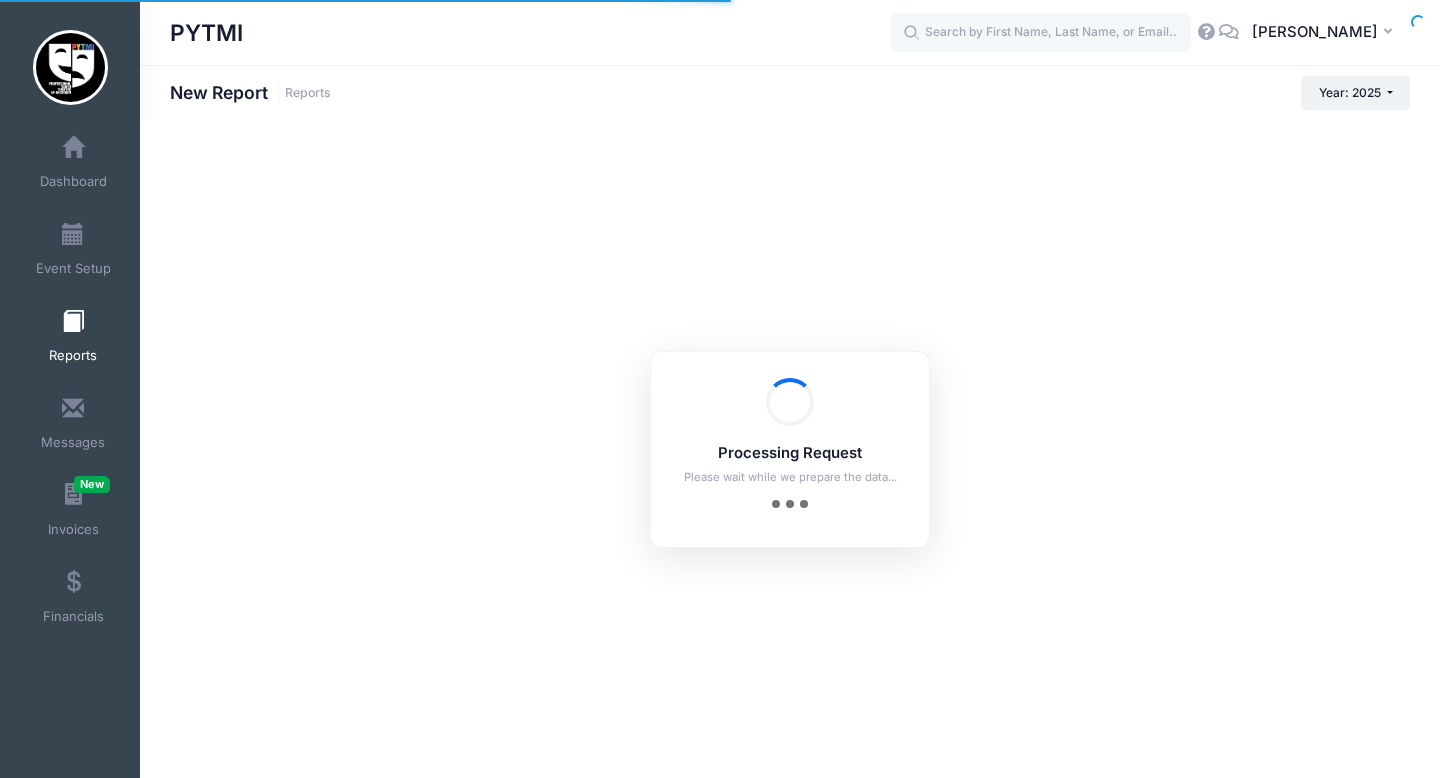 checkbox on "true" 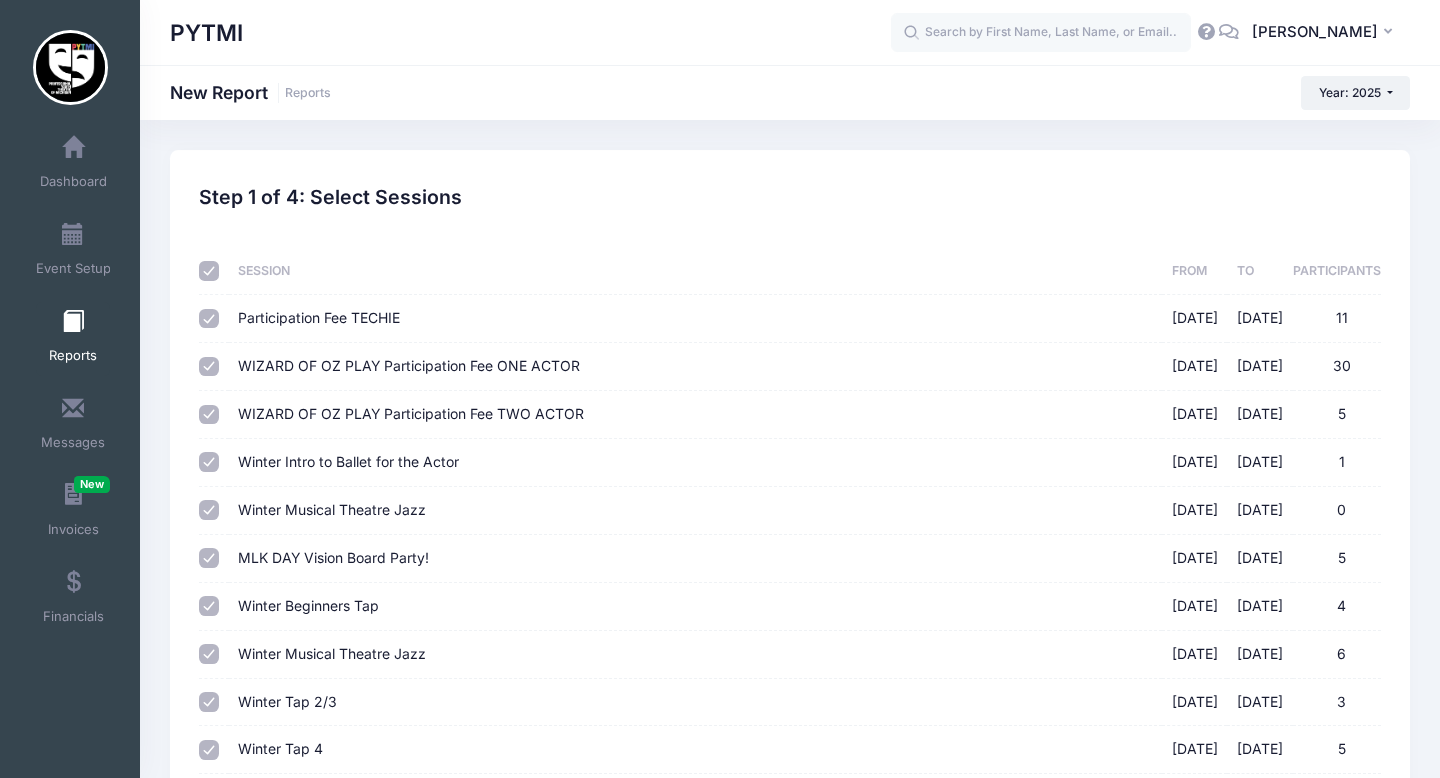 click at bounding box center [209, 271] 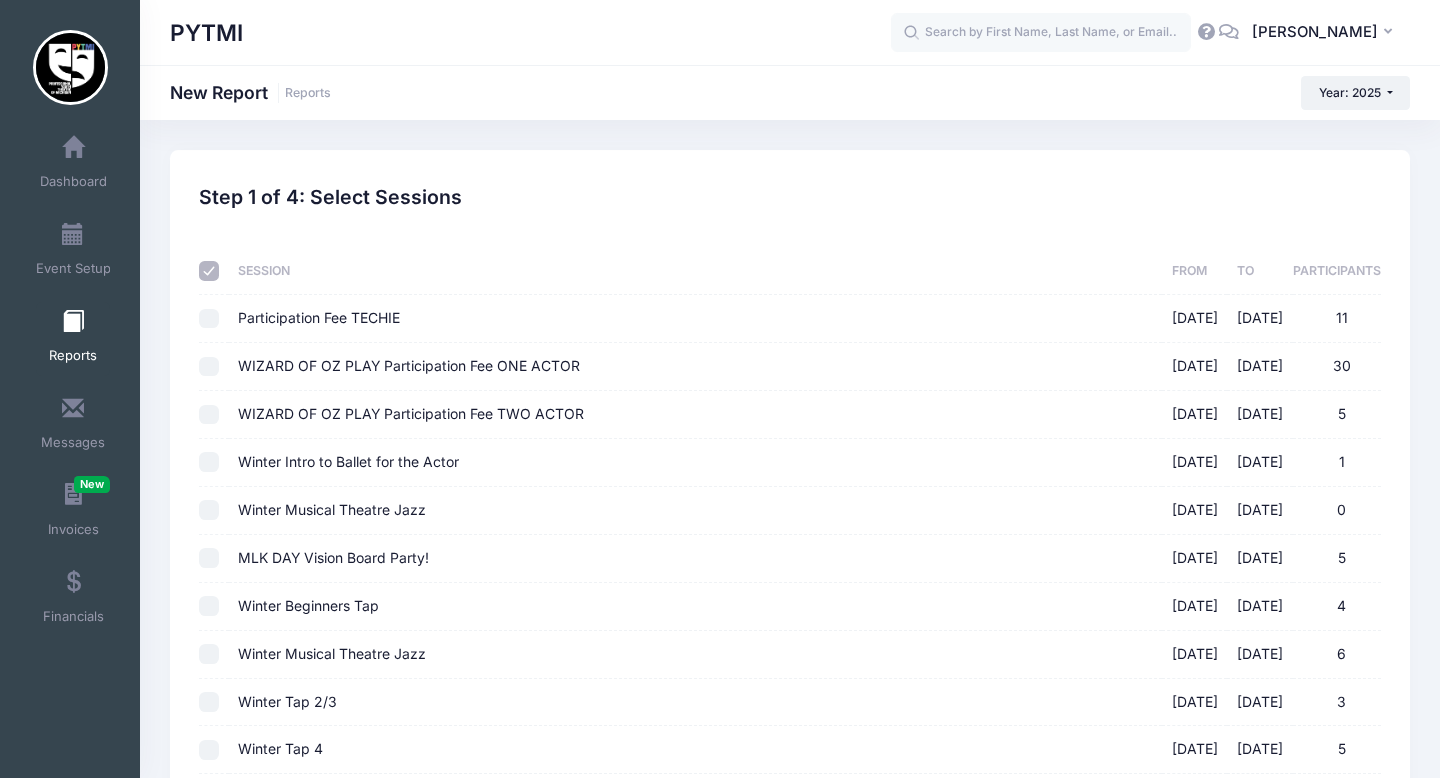 checkbox on "false" 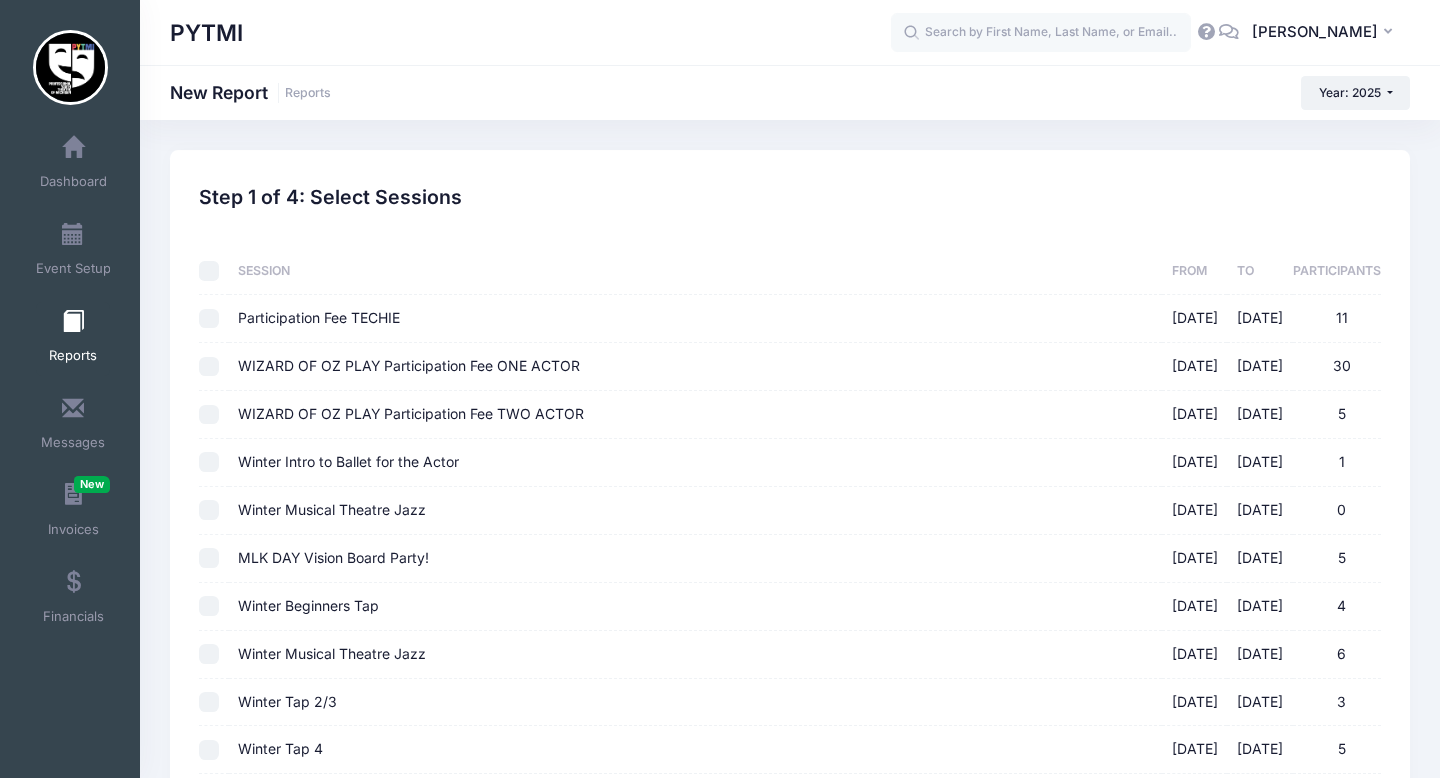 checkbox on "false" 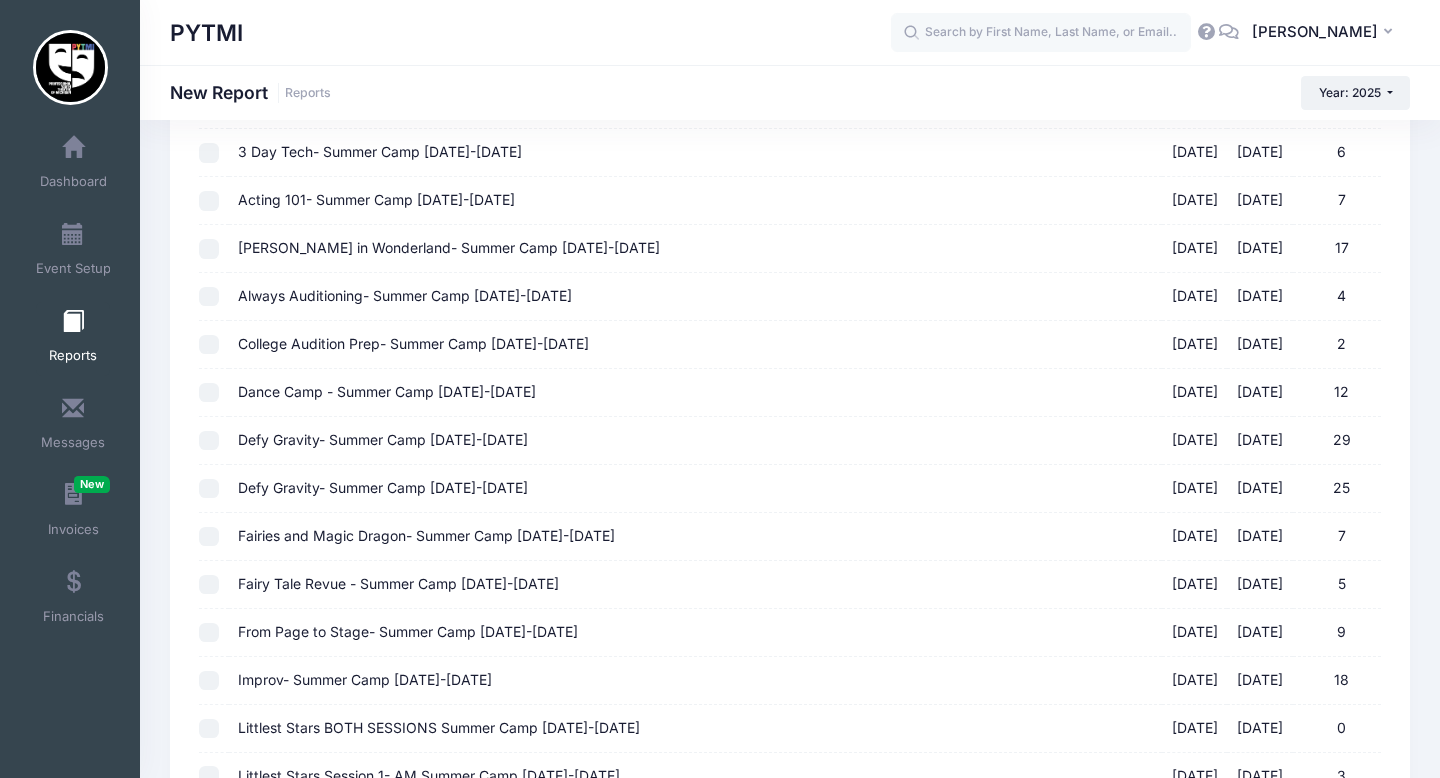 scroll, scrollTop: 694, scrollLeft: 0, axis: vertical 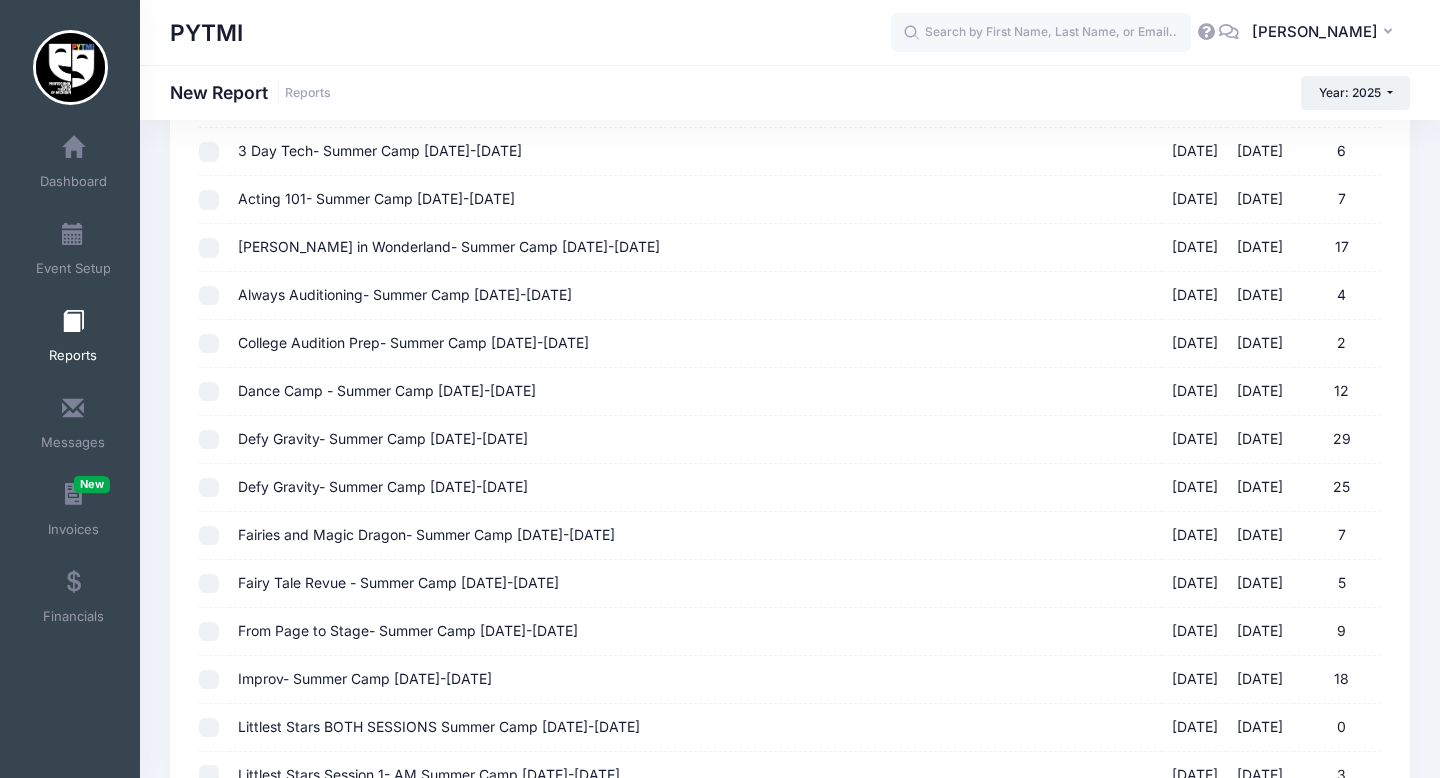 click on "Defy Gravity- Summer Camp [DATE]-[DATE] [DATE] - [DATE]  29" at bounding box center (209, 440) 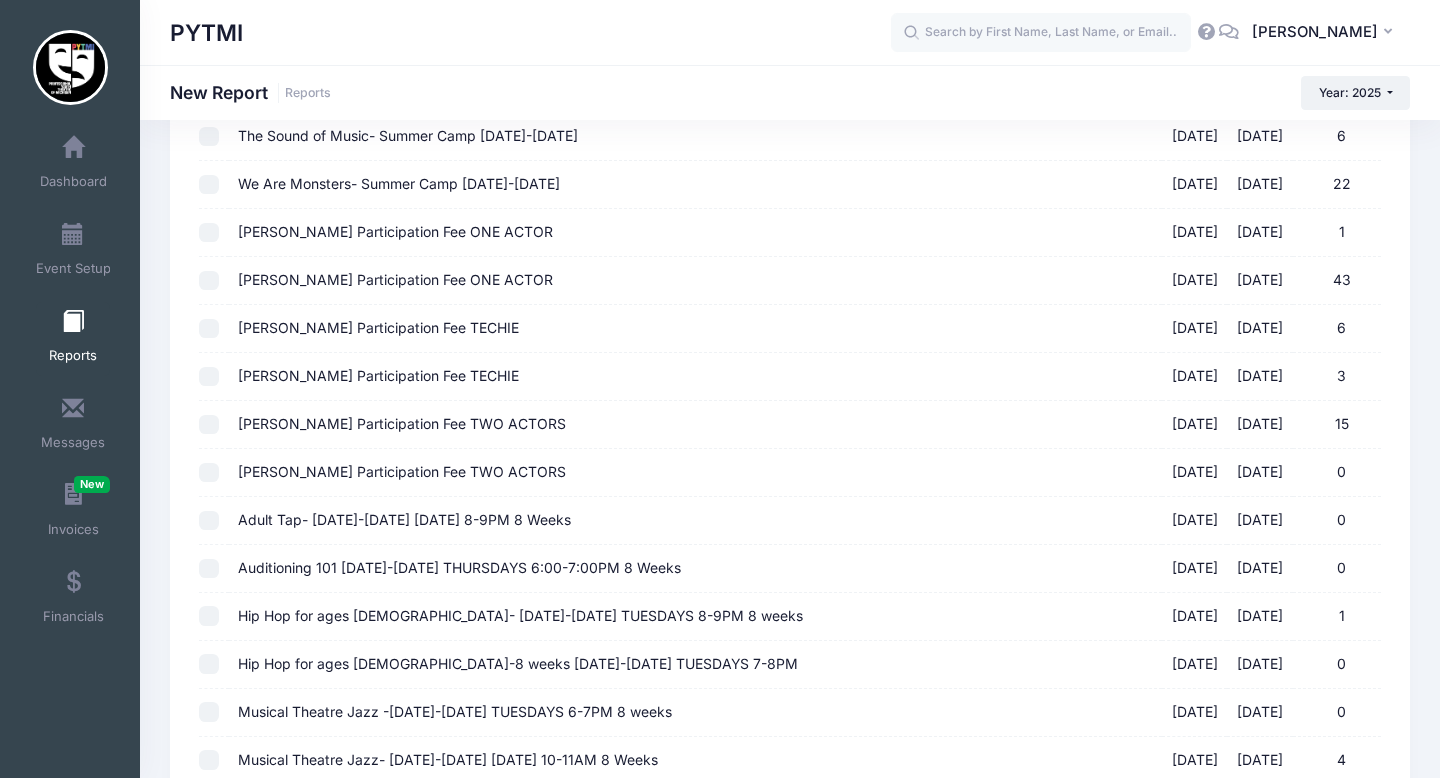scroll, scrollTop: 2451, scrollLeft: 0, axis: vertical 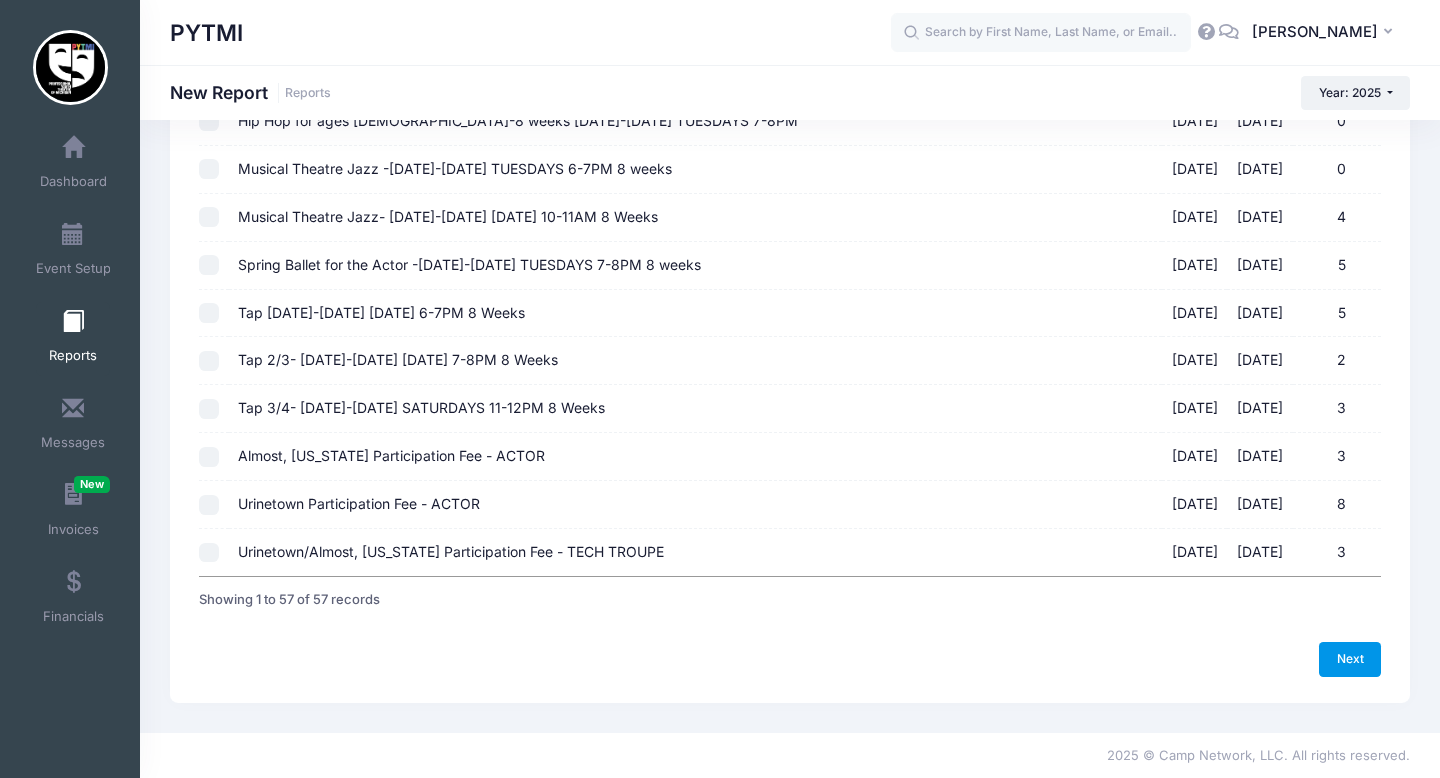 click on "Next" at bounding box center [1350, 659] 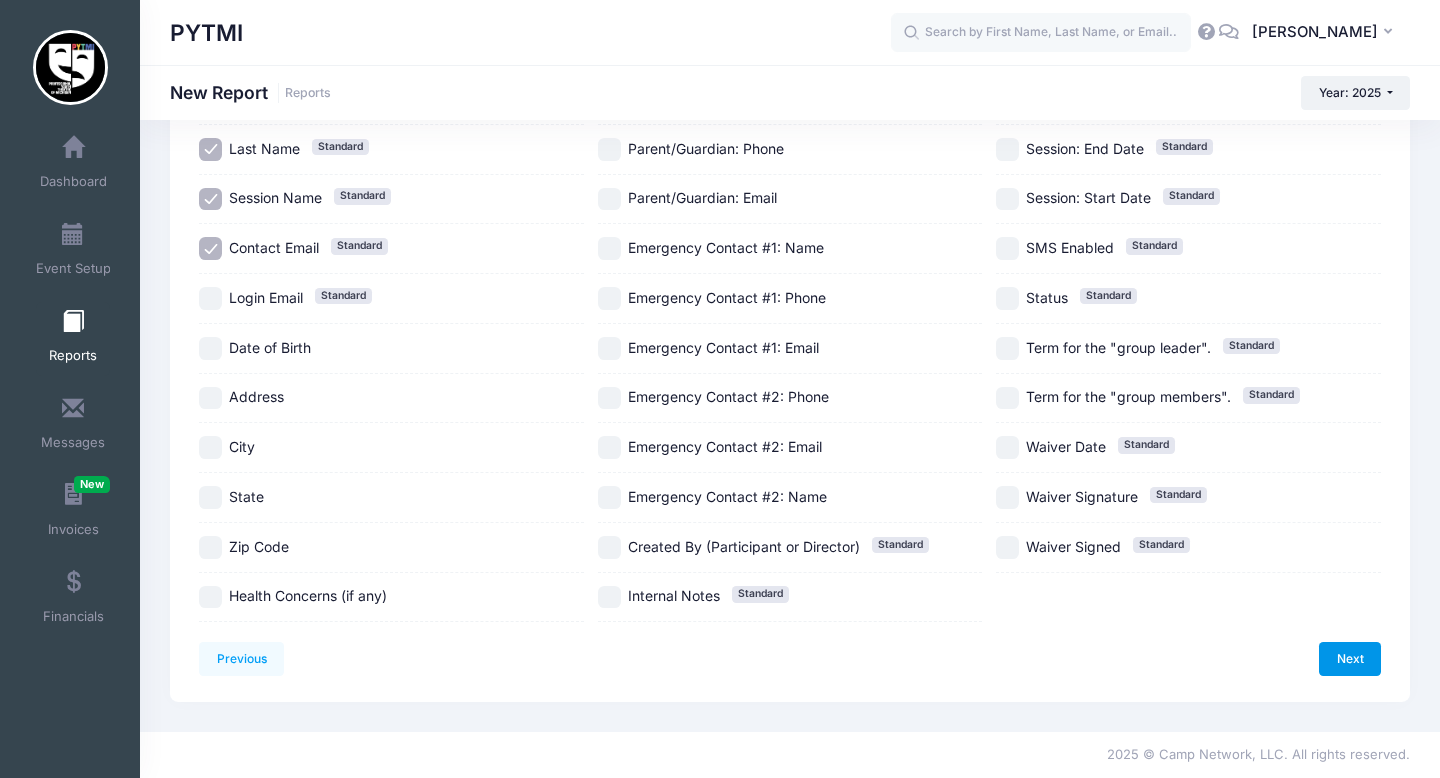 scroll, scrollTop: 0, scrollLeft: 0, axis: both 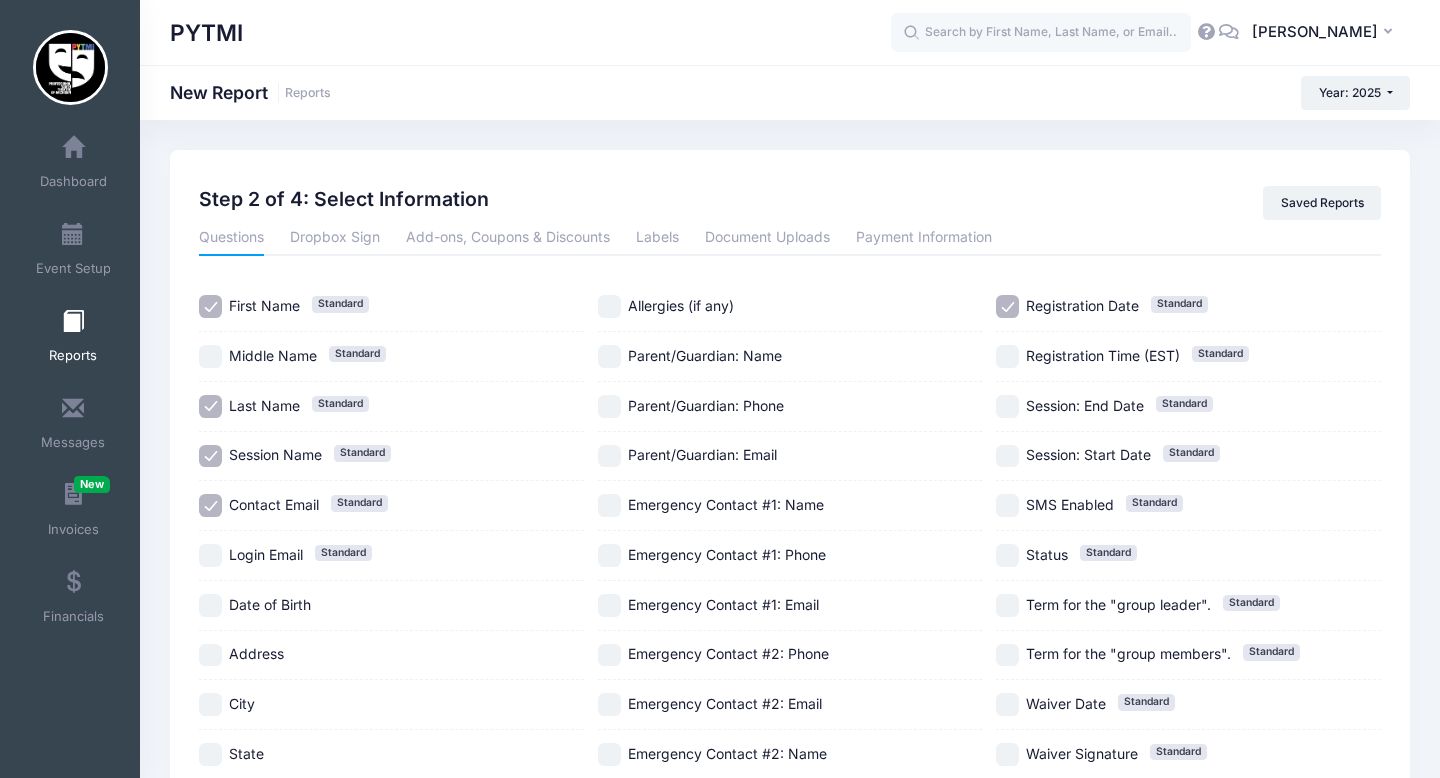 click on "Registration Date Standard" at bounding box center [1007, 306] 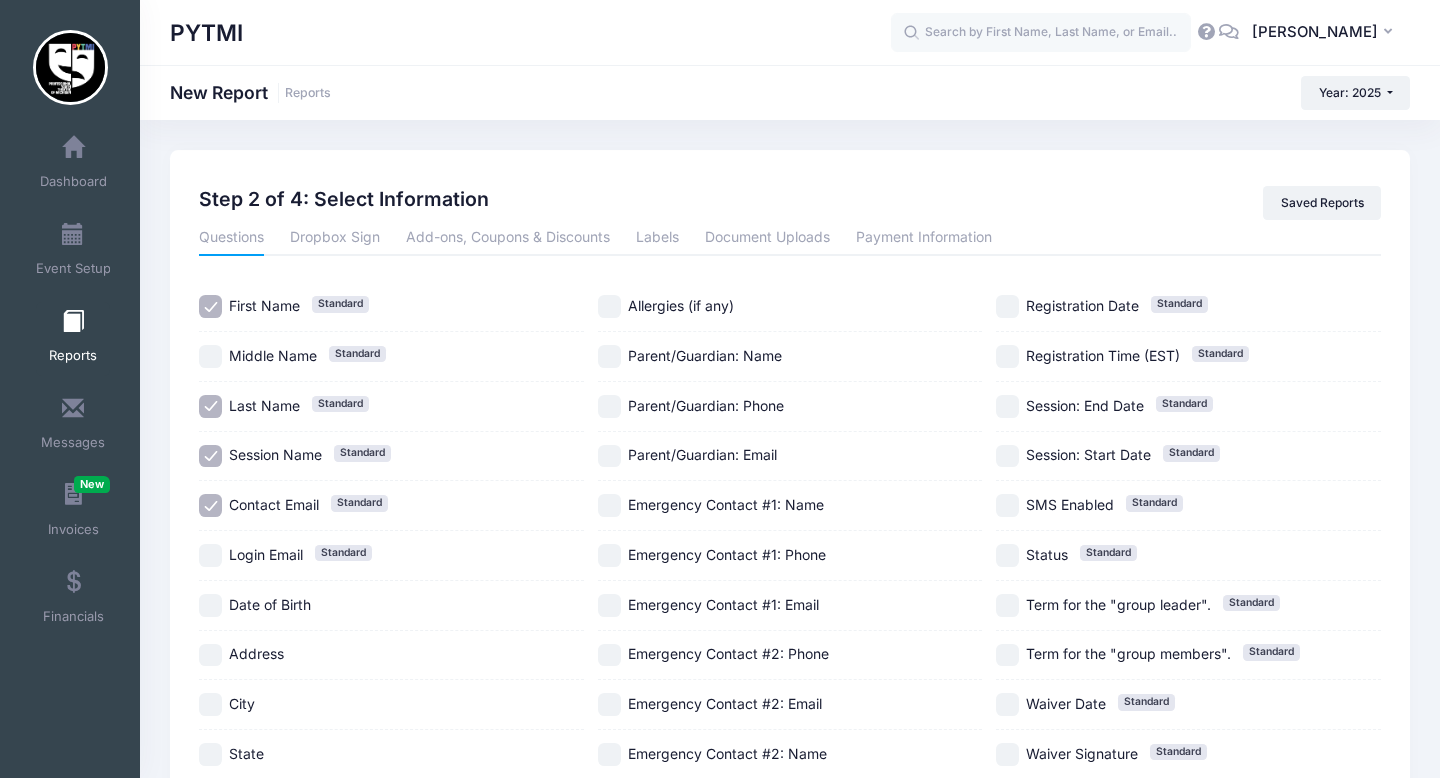 click on "Allergies (if any)" at bounding box center [609, 306] 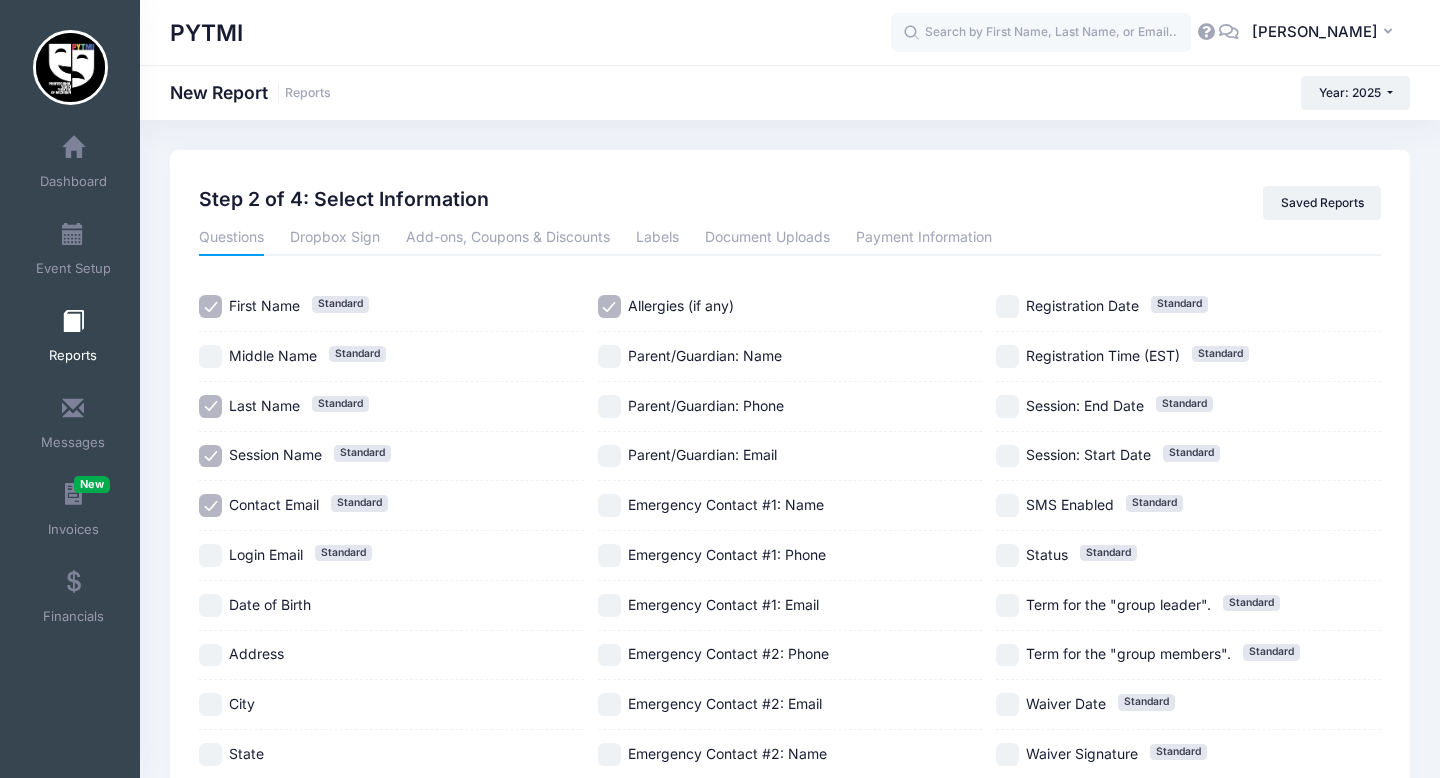 click on "Parent/Guardian: Name" at bounding box center (609, 356) 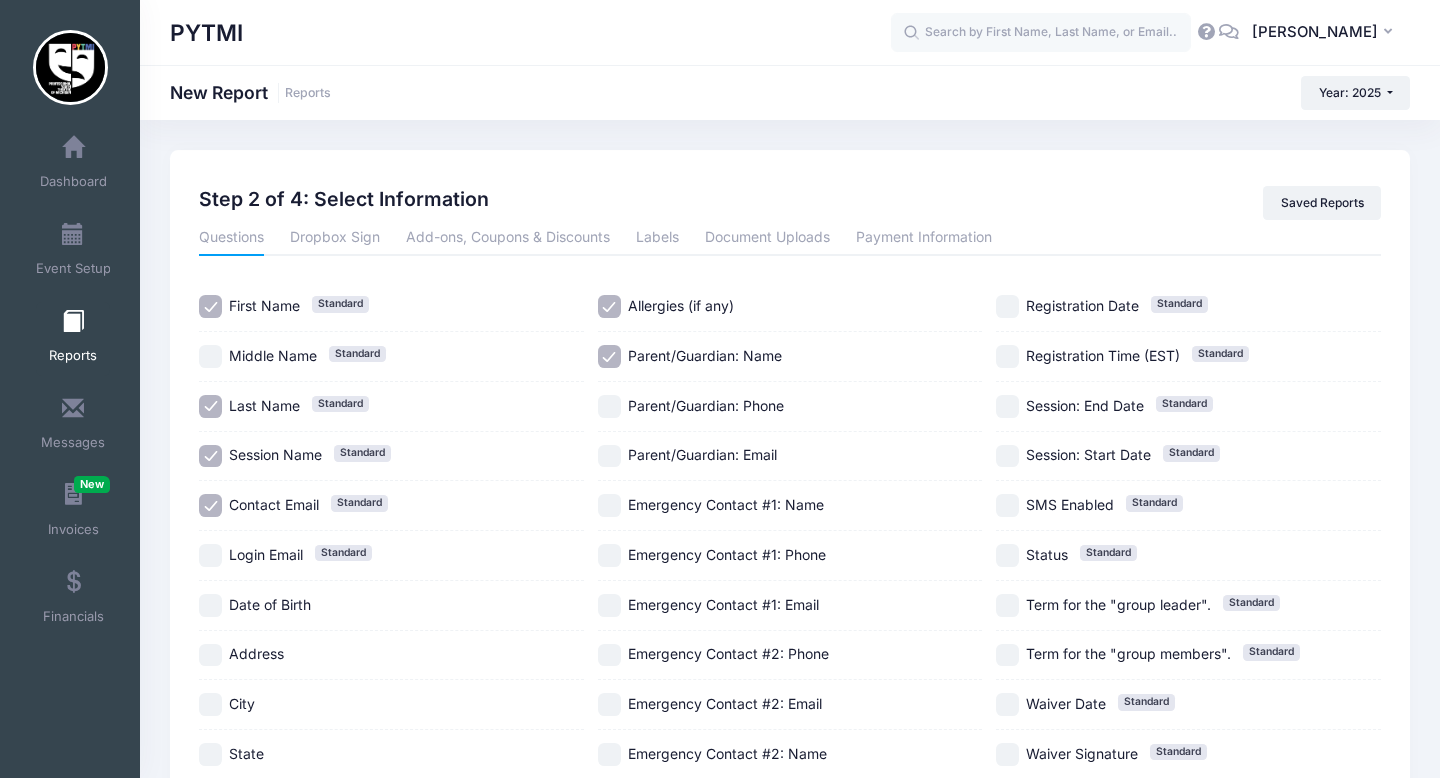 click on "Parent/Guardian: Phone" at bounding box center [609, 406] 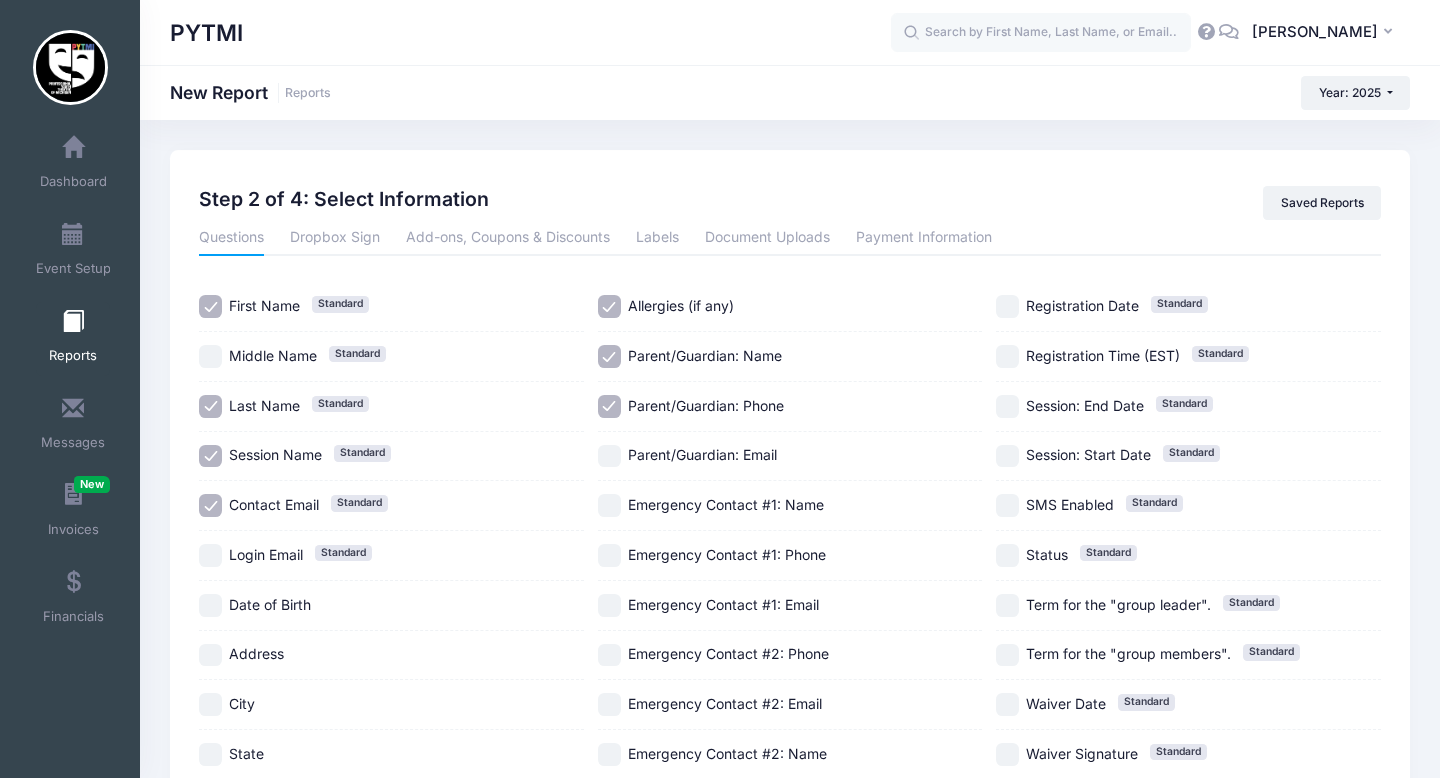 click on "Emergency Contact #1: Name" at bounding box center (609, 505) 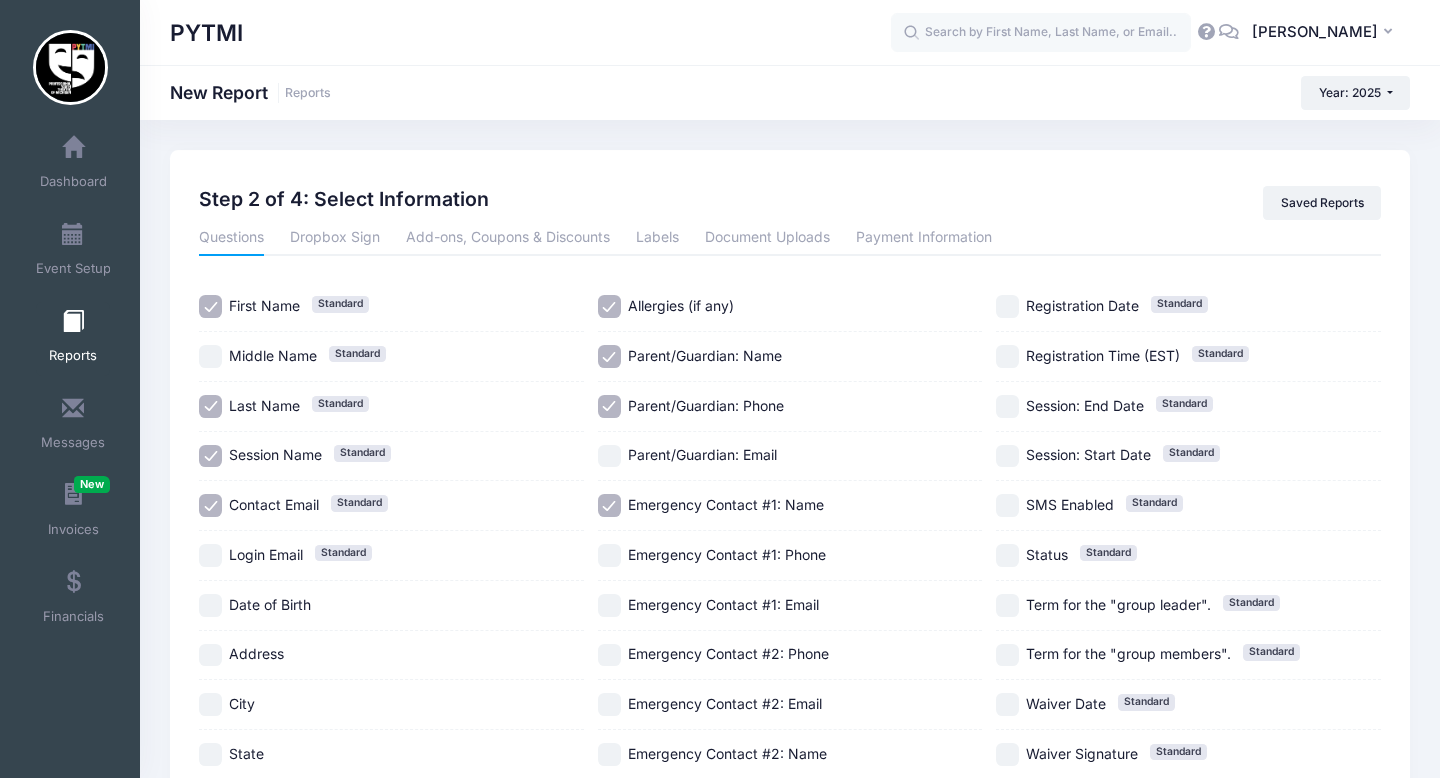 click on "Emergency Contact #1: Phone" at bounding box center (609, 555) 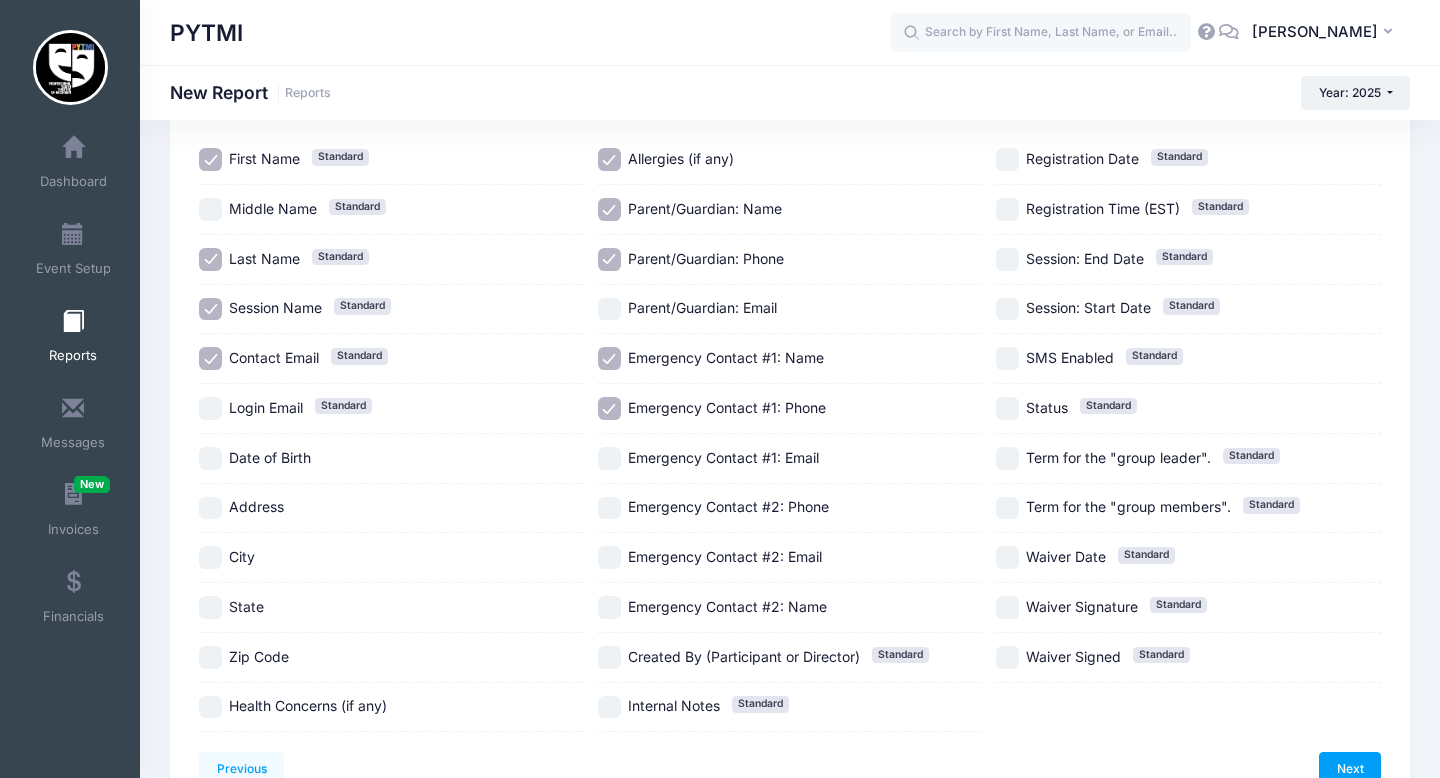 scroll, scrollTop: 256, scrollLeft: 0, axis: vertical 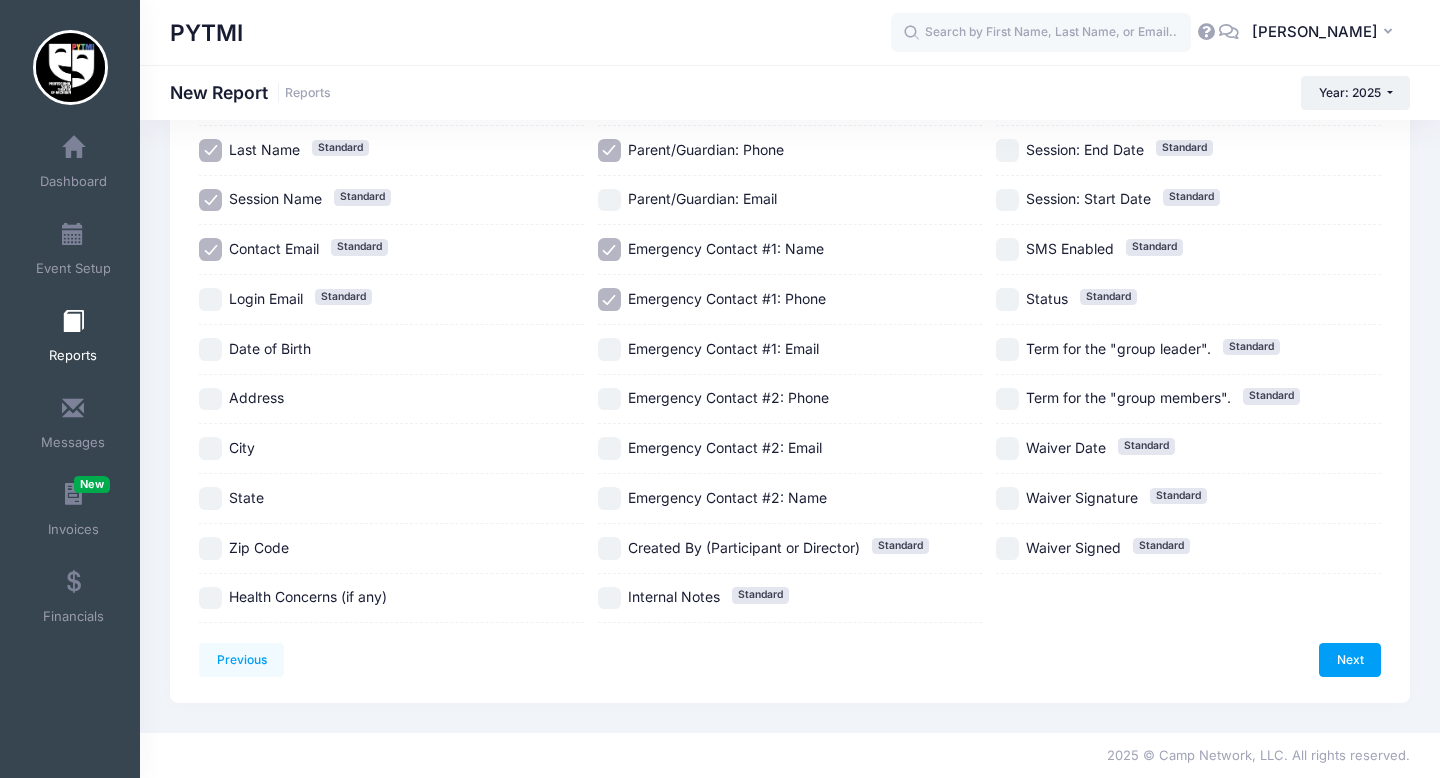 click on "Health Concerns (if any)" at bounding box center [210, 598] 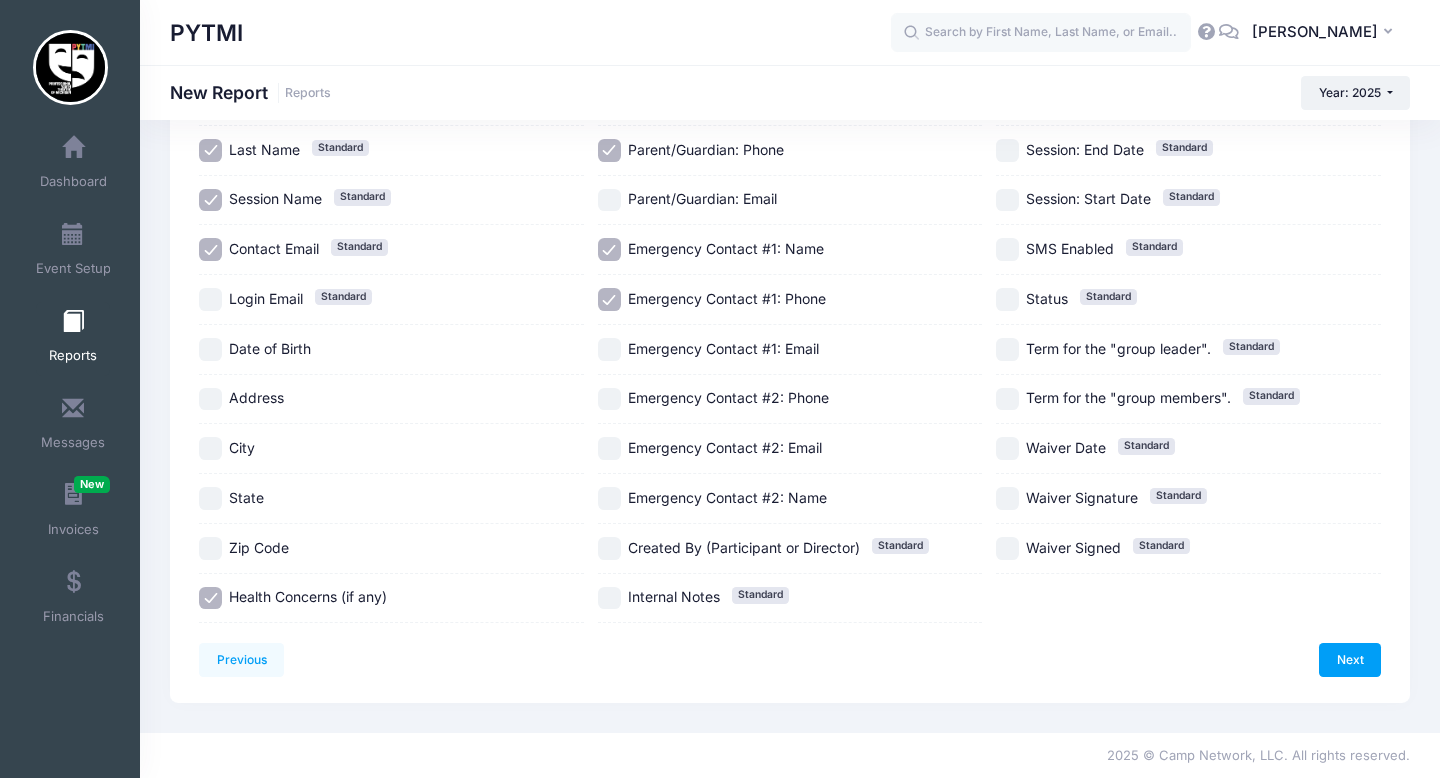 click on "Date of Birth" at bounding box center [210, 349] 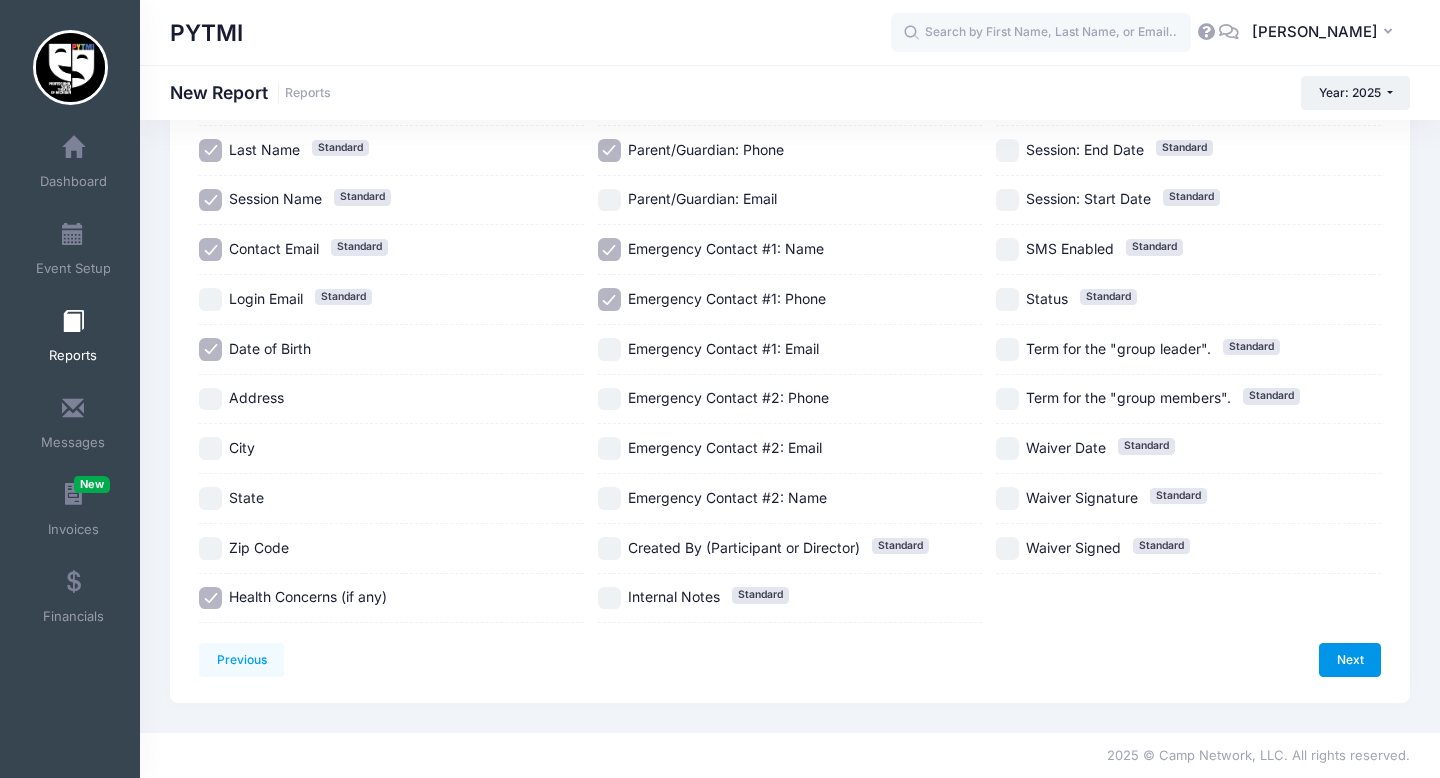 click on "Next" at bounding box center [1350, 660] 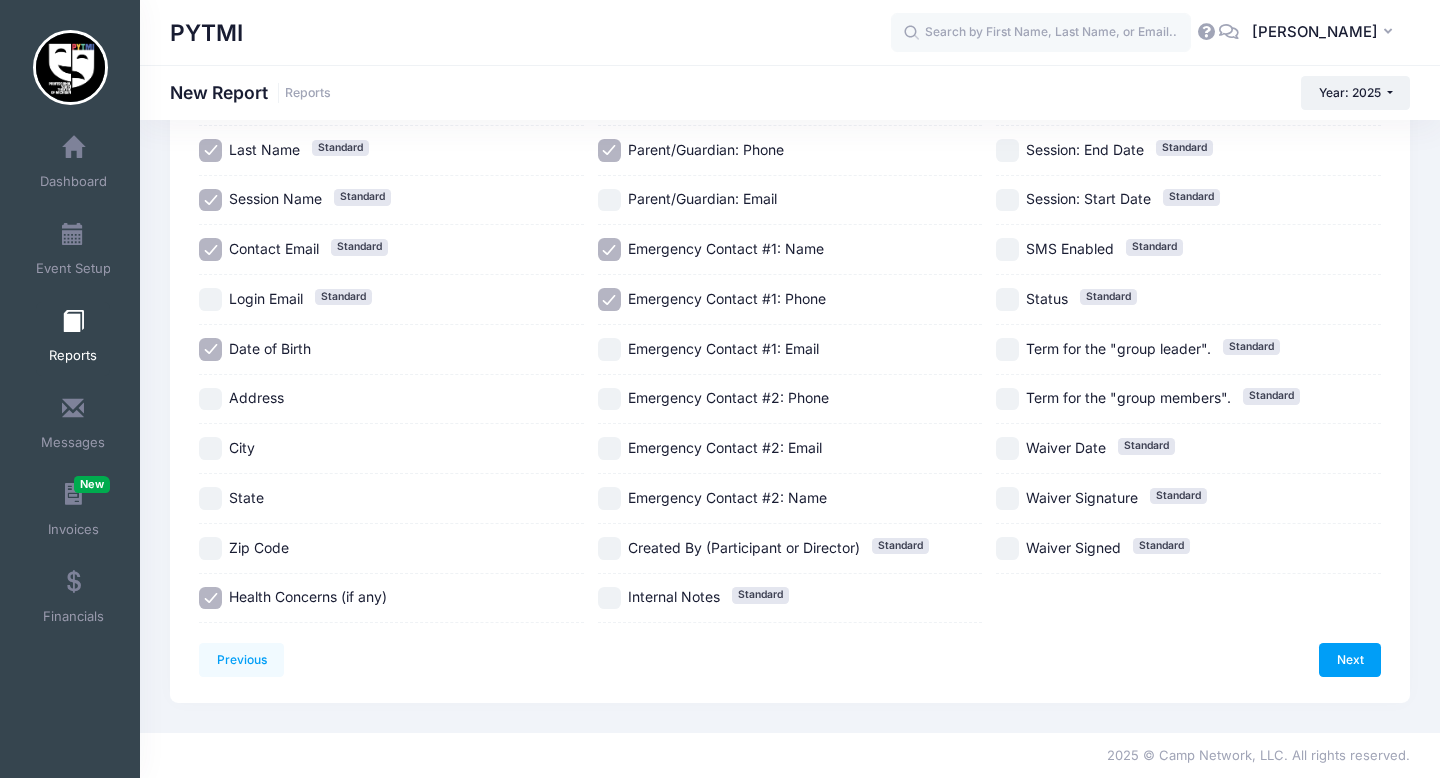 scroll, scrollTop: 0, scrollLeft: 0, axis: both 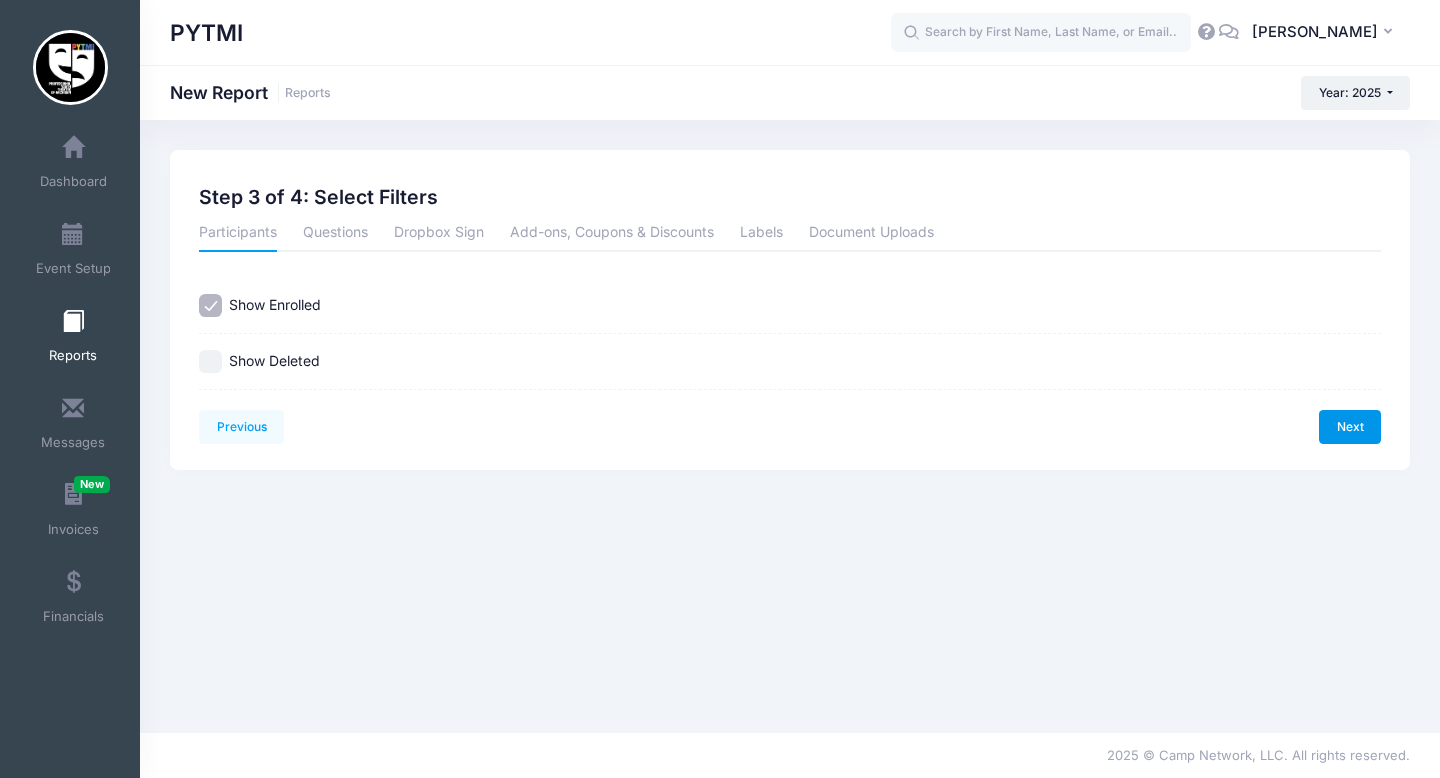 click on "Next" at bounding box center (1350, 427) 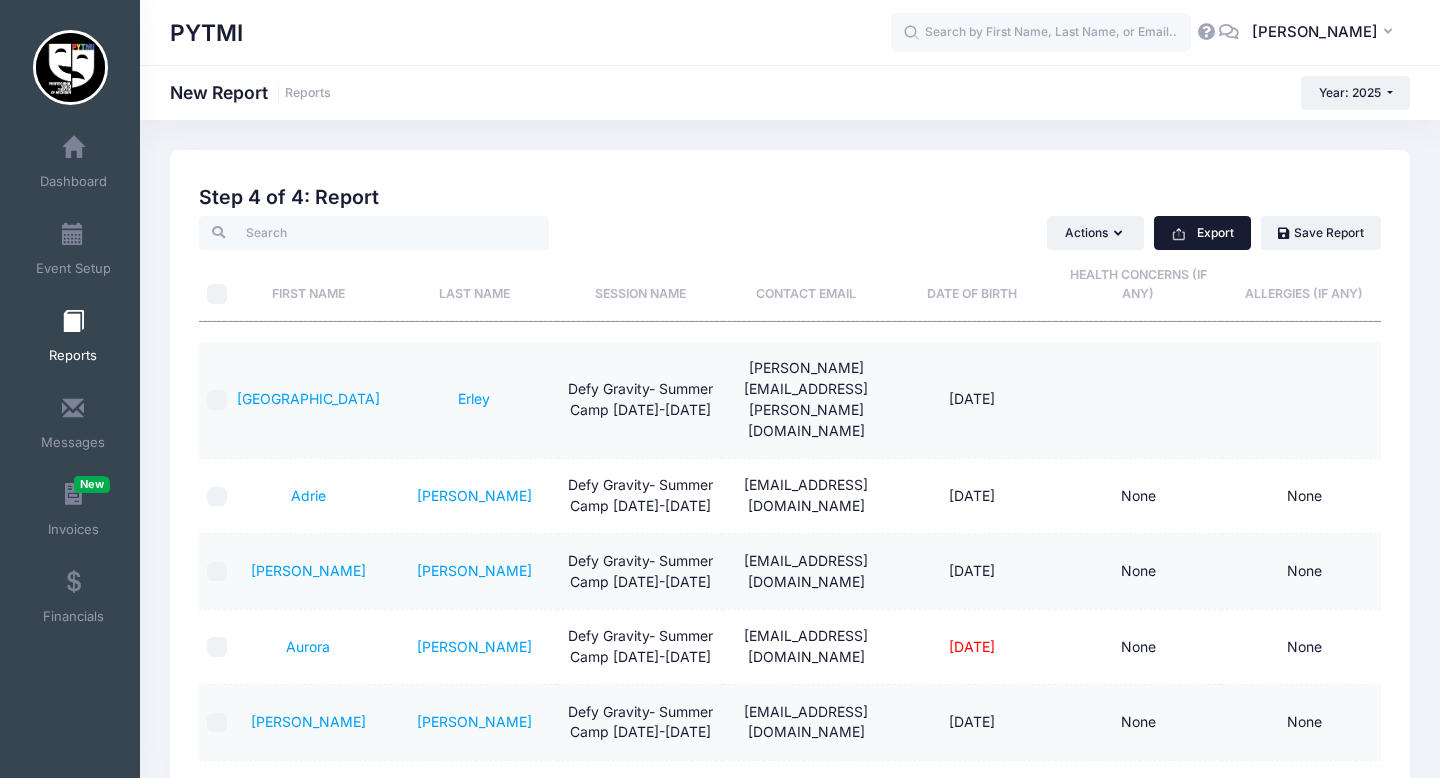 click on "Export" at bounding box center (1202, 233) 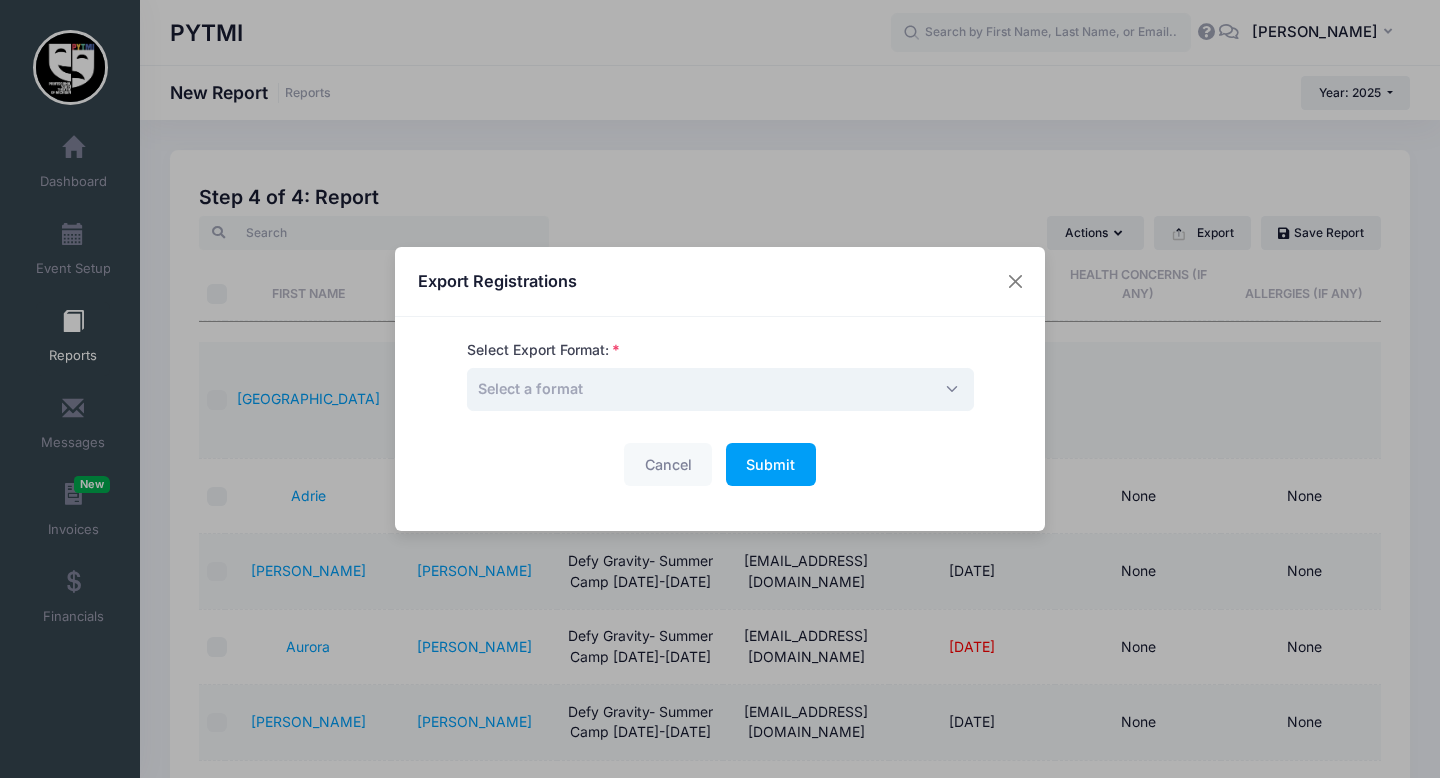 click on "Select a format" at bounding box center (720, 389) 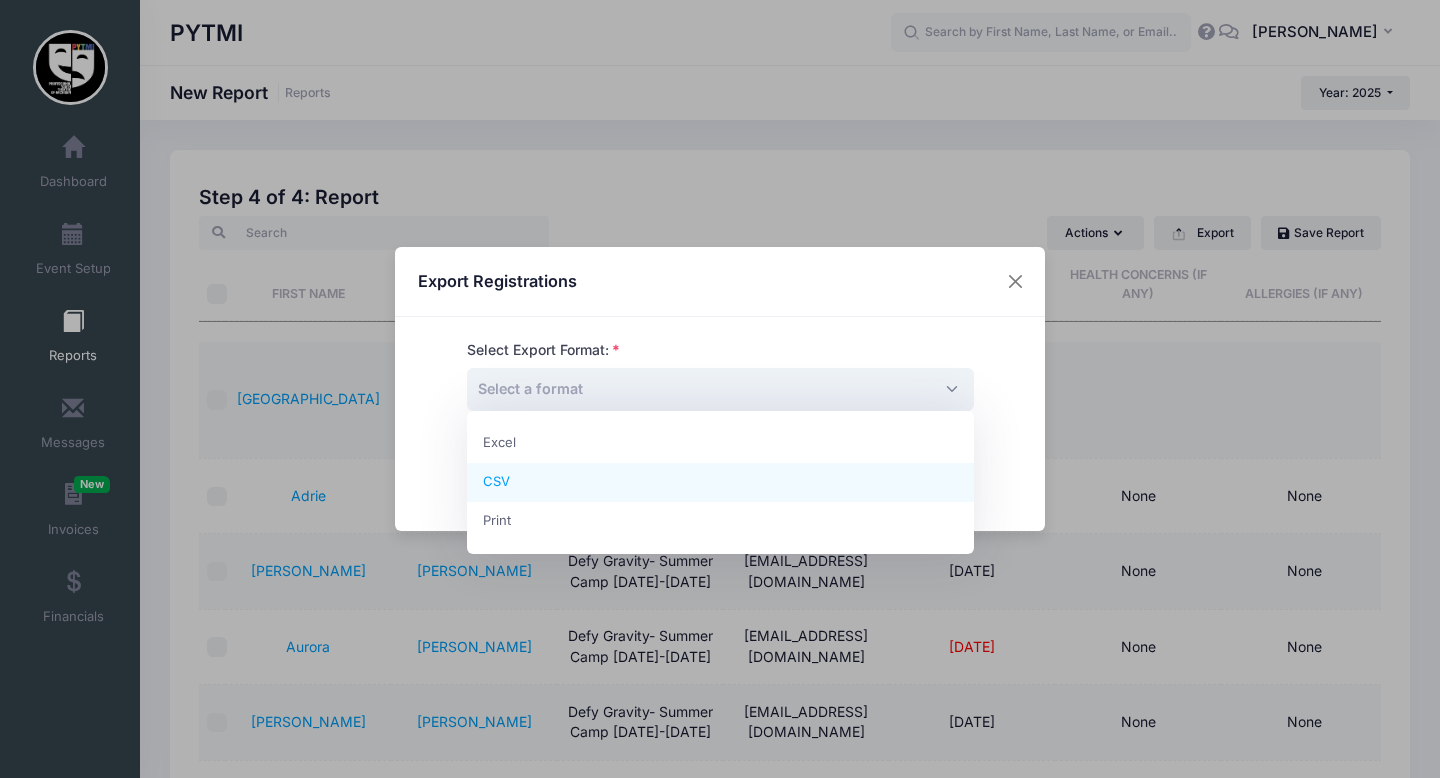select on "csv" 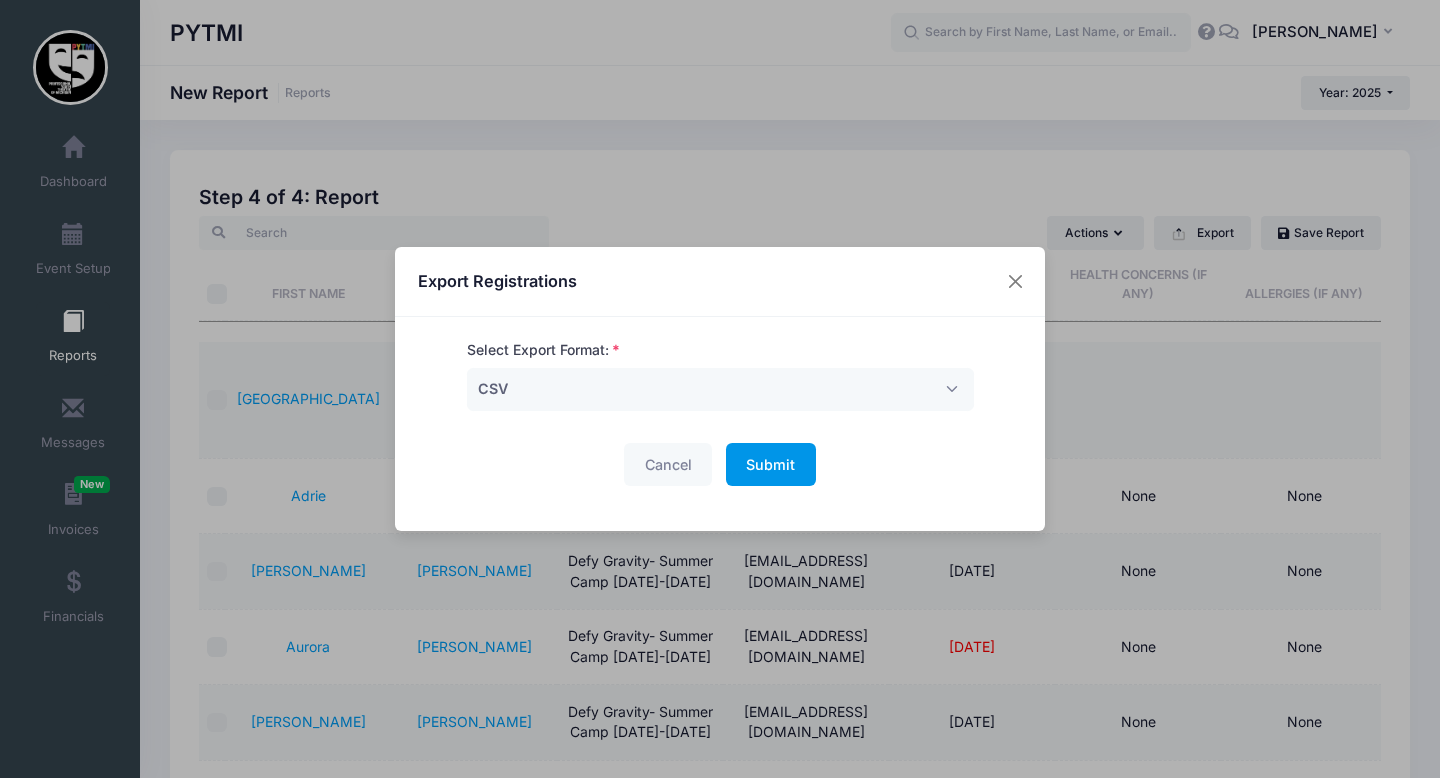 click on "Submit" at bounding box center [770, 464] 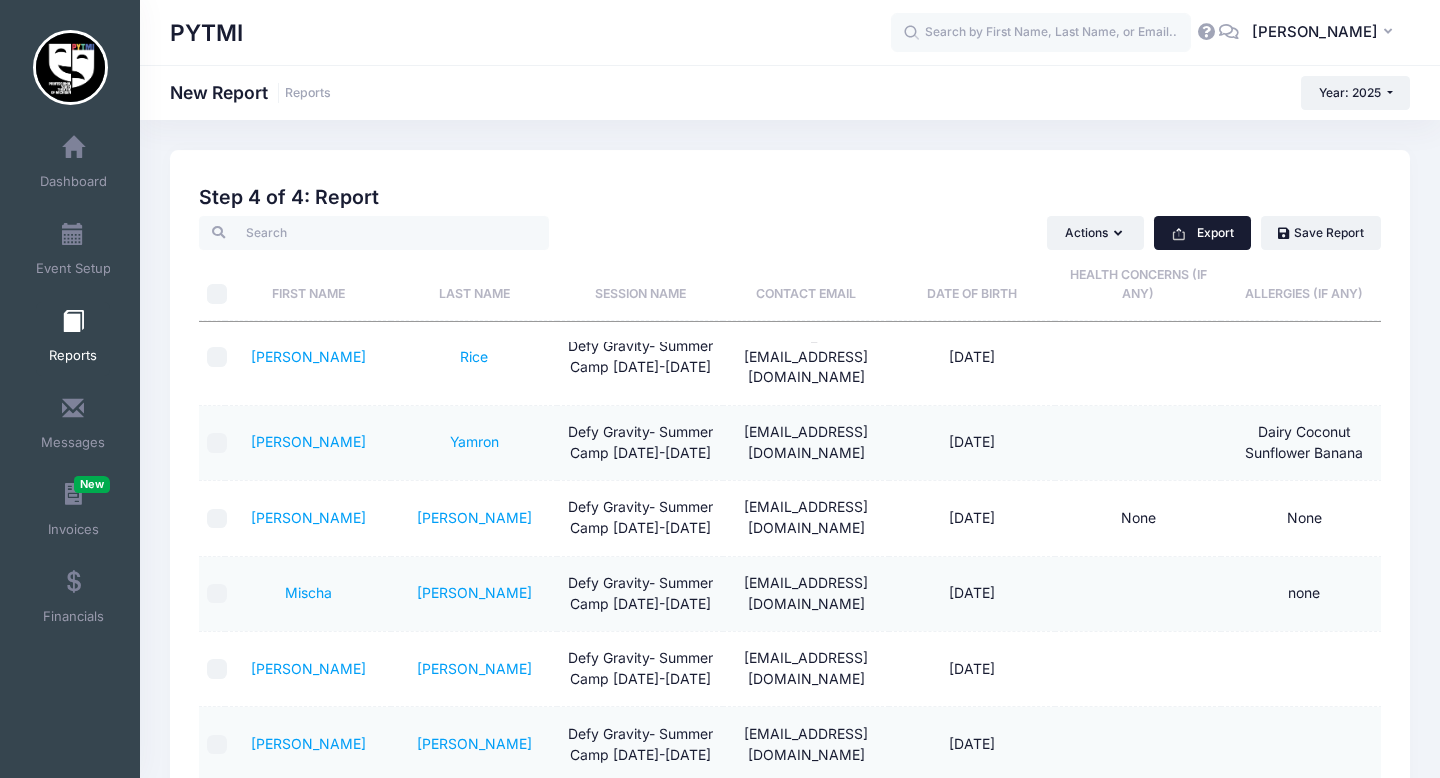 scroll, scrollTop: 1563, scrollLeft: 0, axis: vertical 